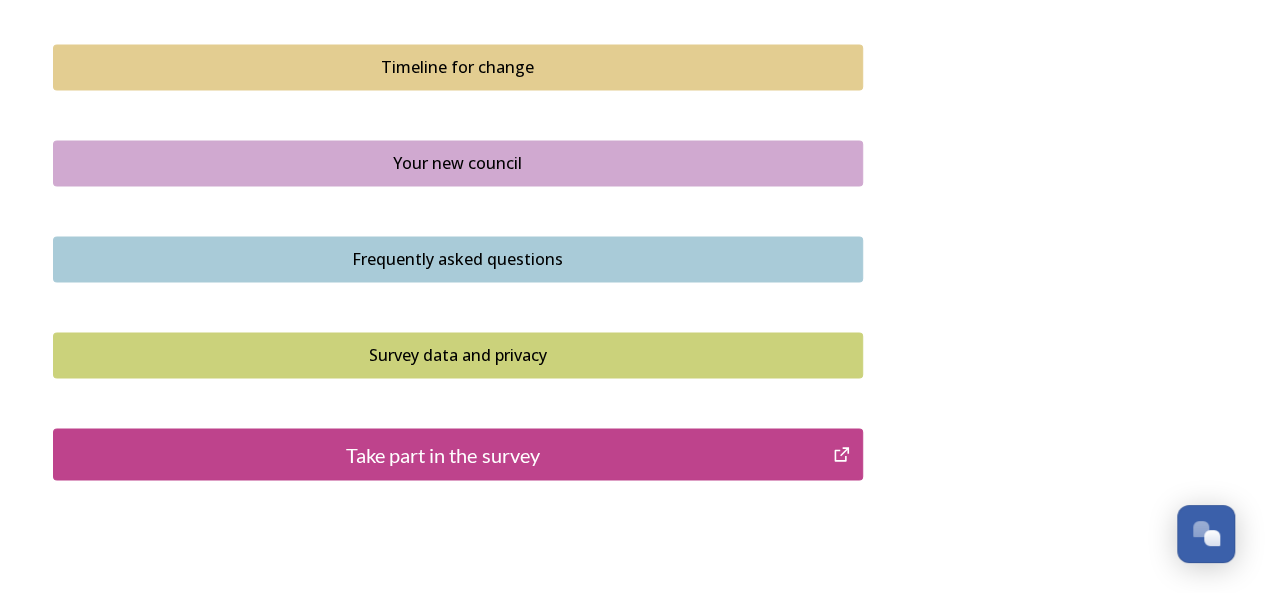 scroll, scrollTop: 1500, scrollLeft: 0, axis: vertical 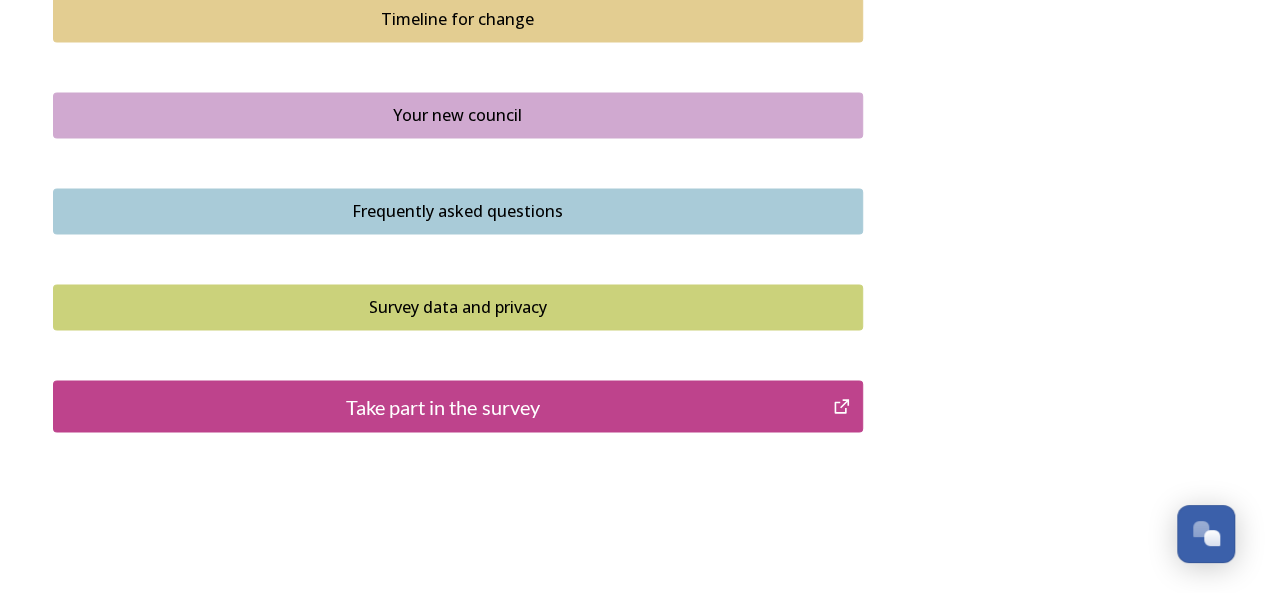 click on "Take part in the survey" at bounding box center (443, 406) 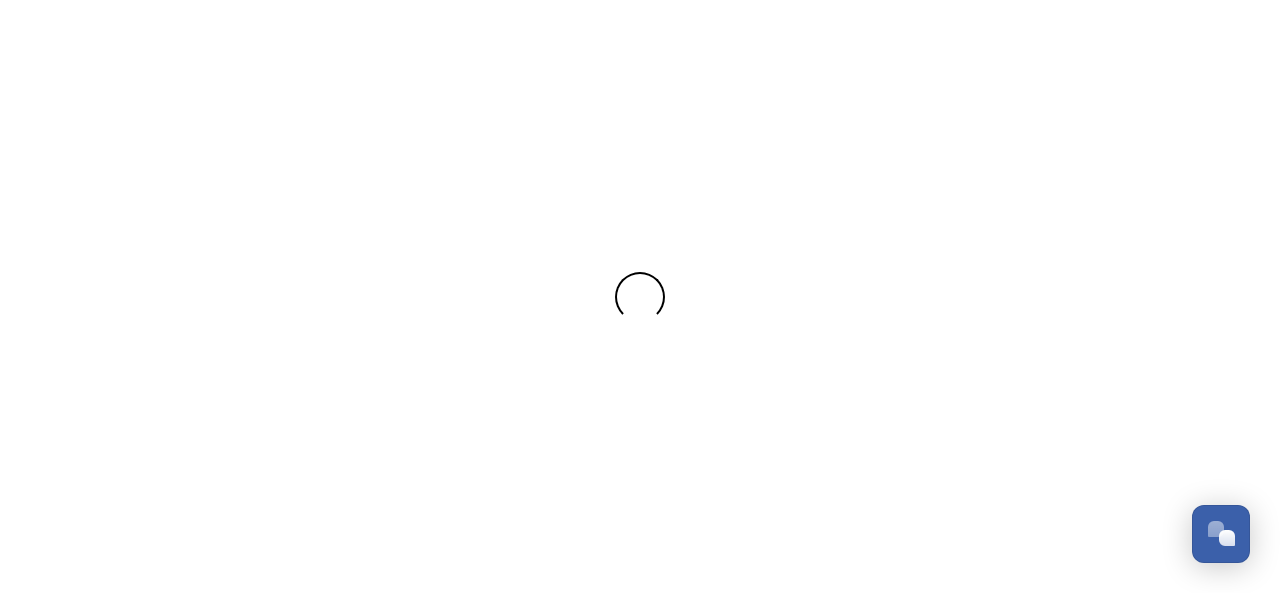 scroll, scrollTop: 0, scrollLeft: 0, axis: both 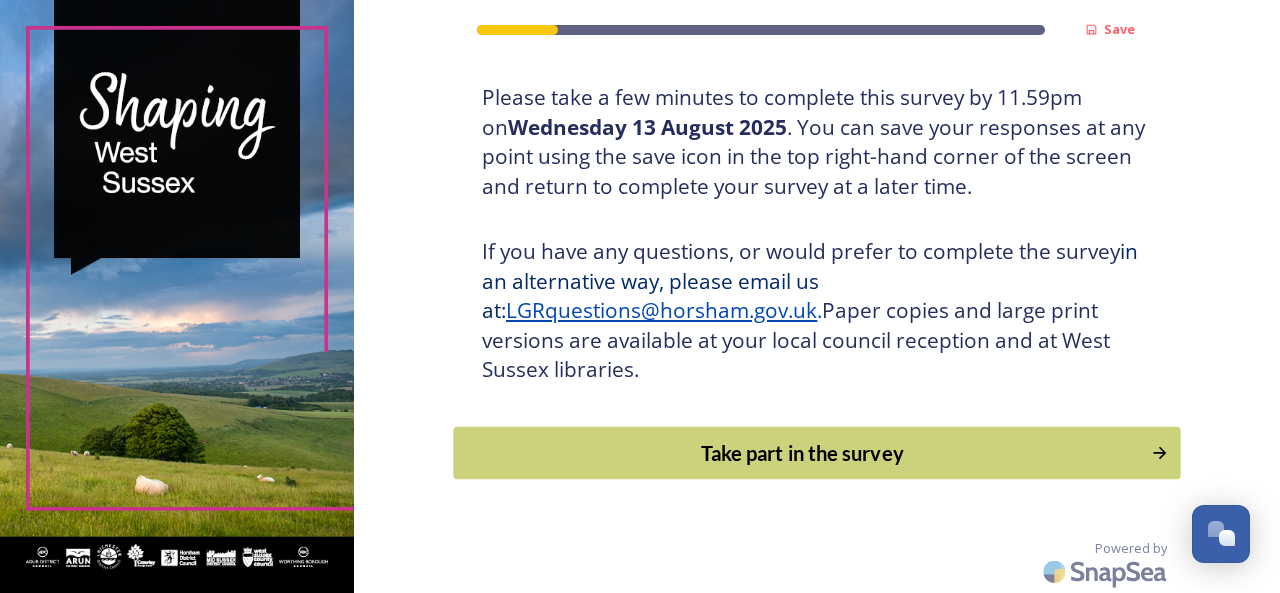 click on "Take part in the survey" at bounding box center (803, 453) 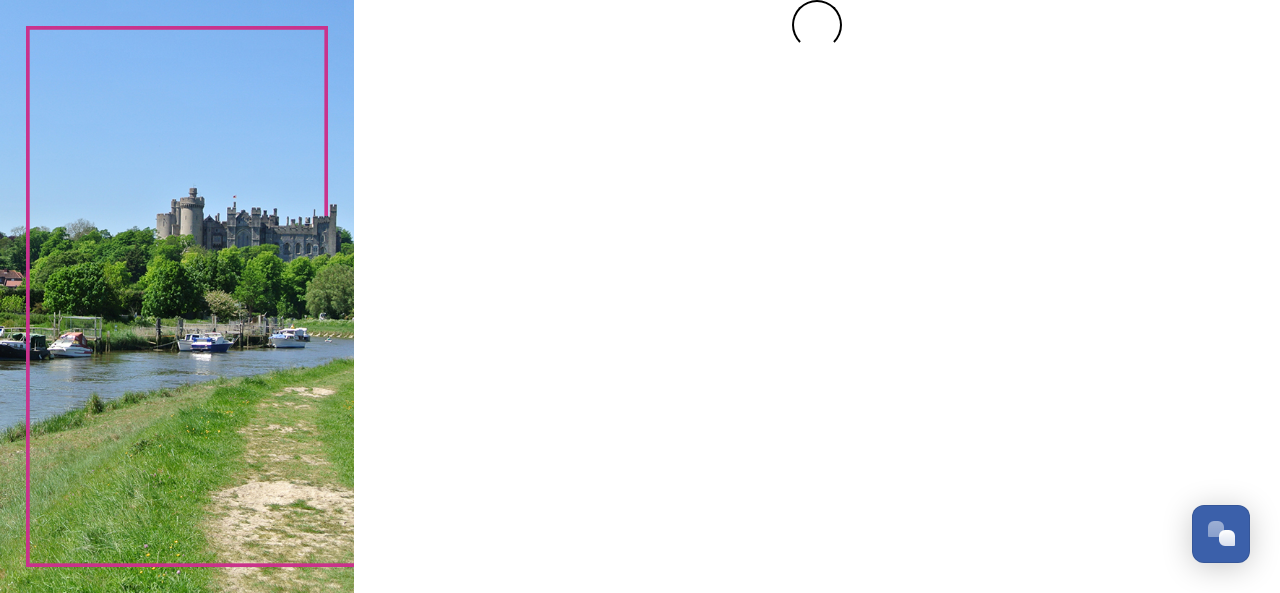 scroll, scrollTop: 0, scrollLeft: 0, axis: both 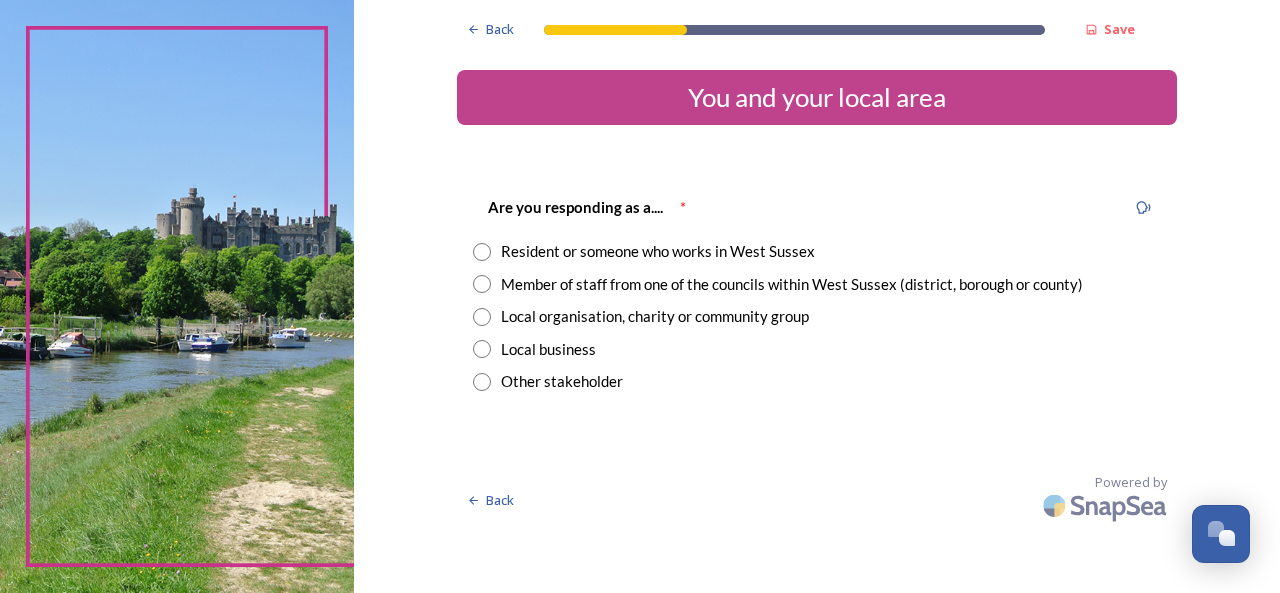 click at bounding box center (482, 252) 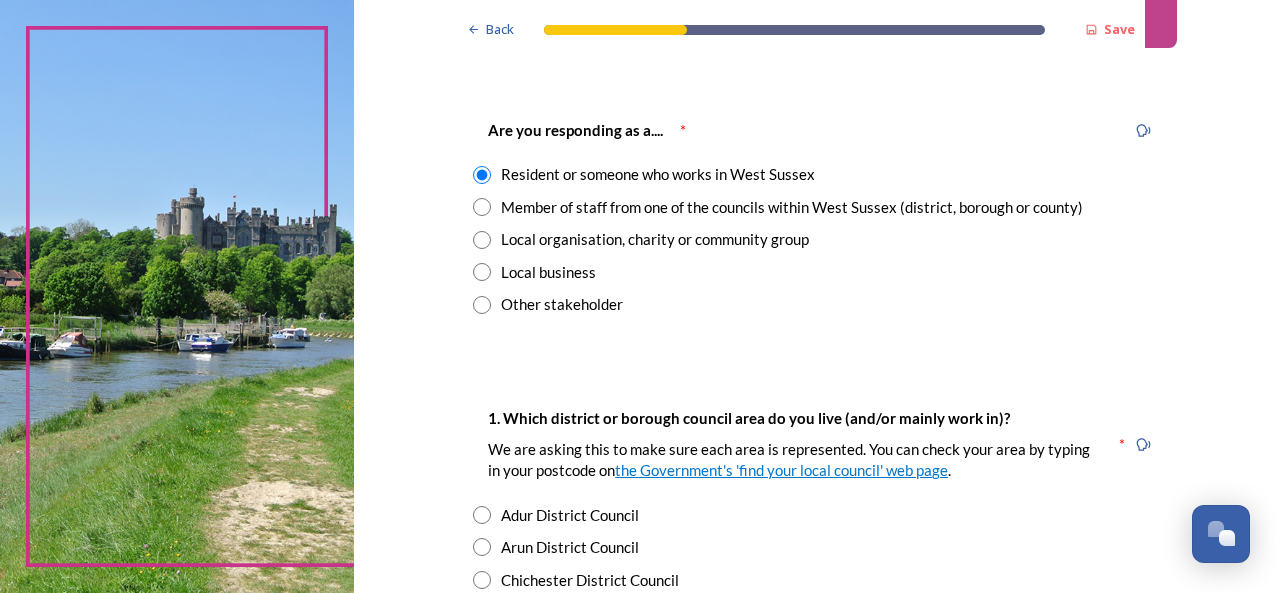 scroll, scrollTop: 300, scrollLeft: 0, axis: vertical 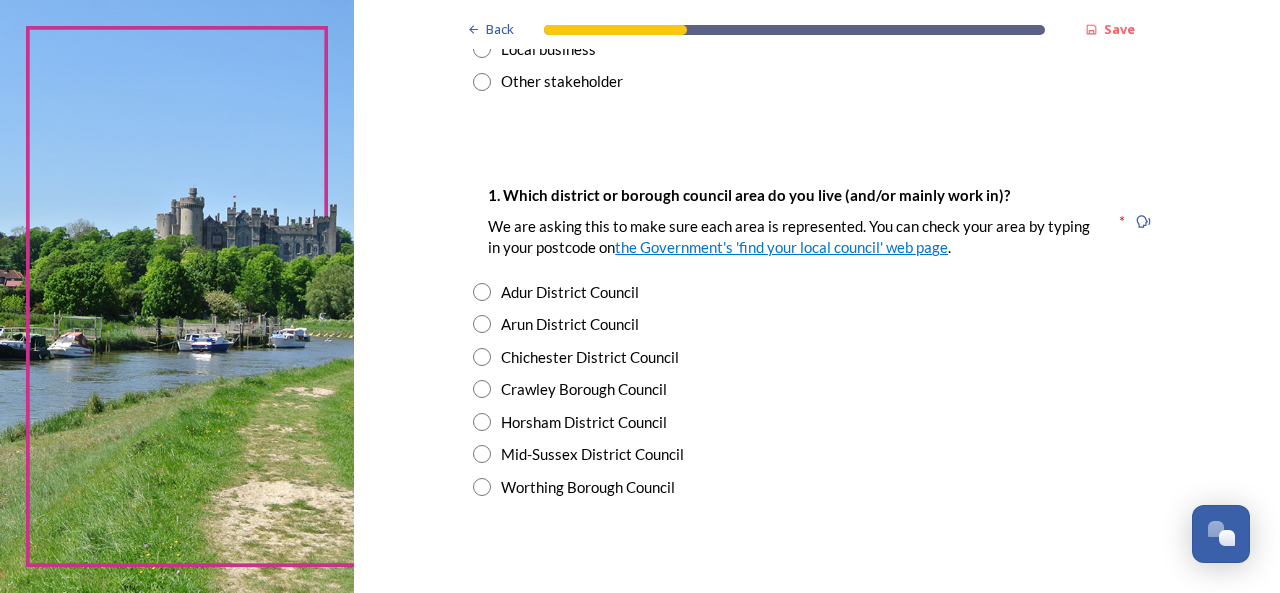 click at bounding box center (482, 487) 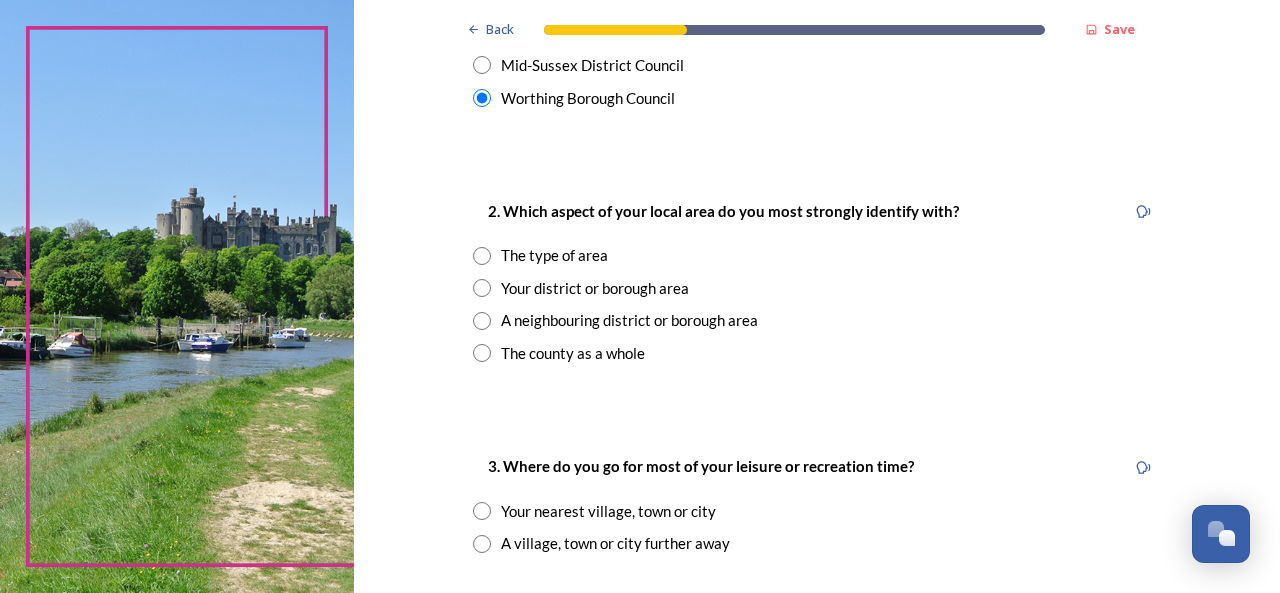scroll, scrollTop: 700, scrollLeft: 0, axis: vertical 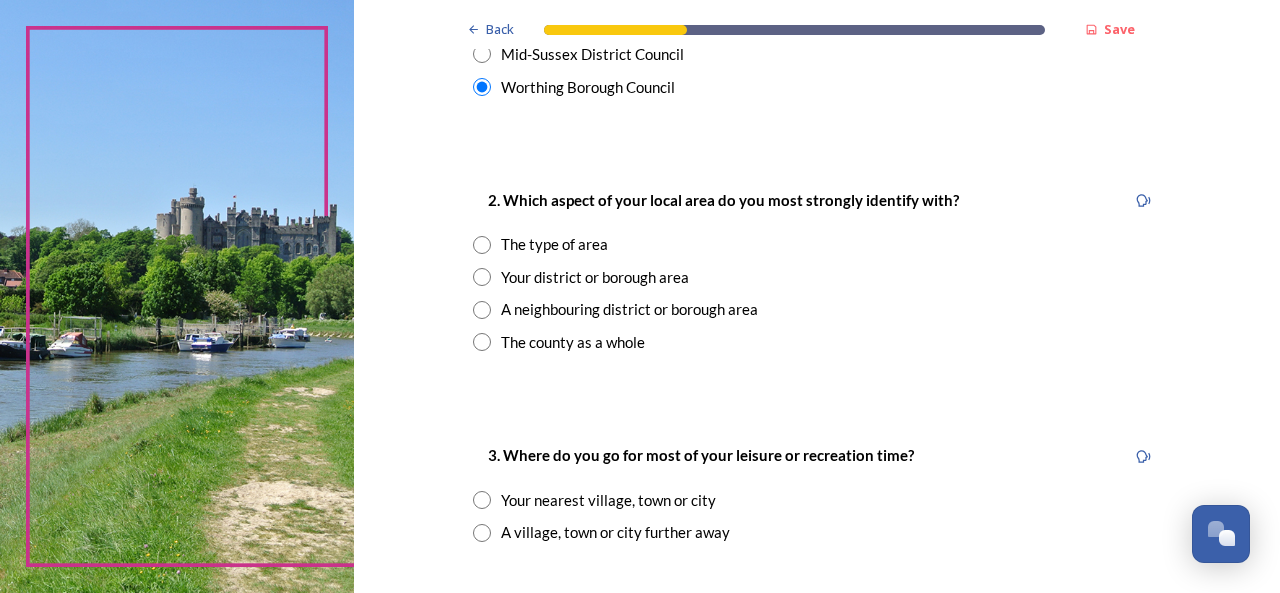 click at bounding box center [482, 277] 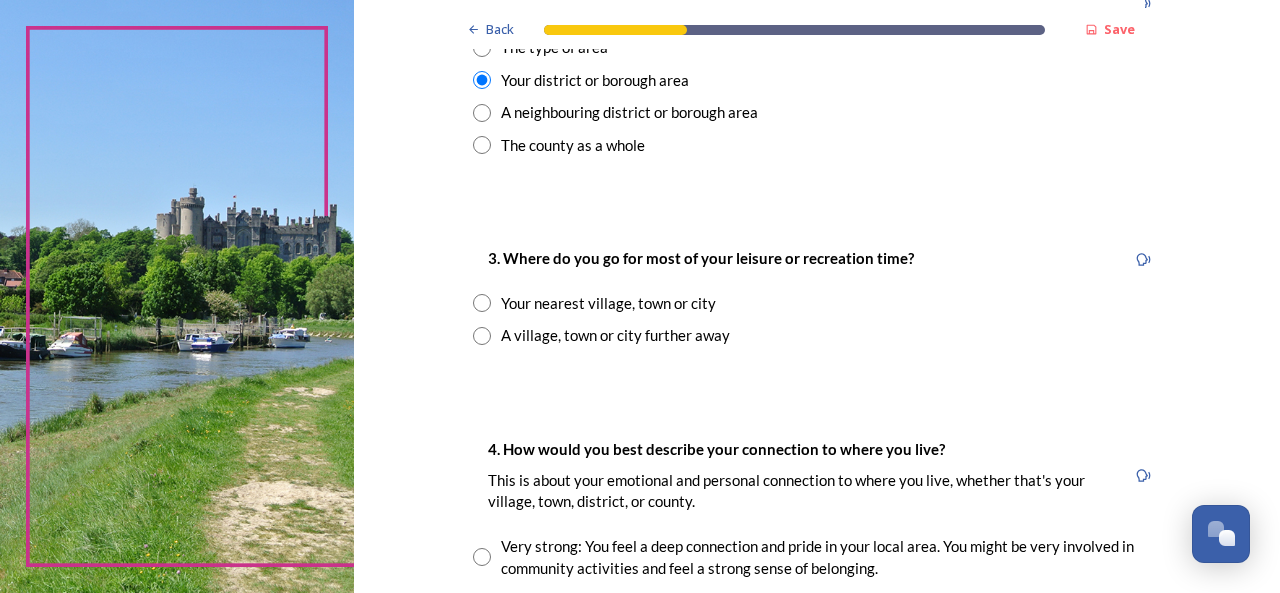 scroll, scrollTop: 900, scrollLeft: 0, axis: vertical 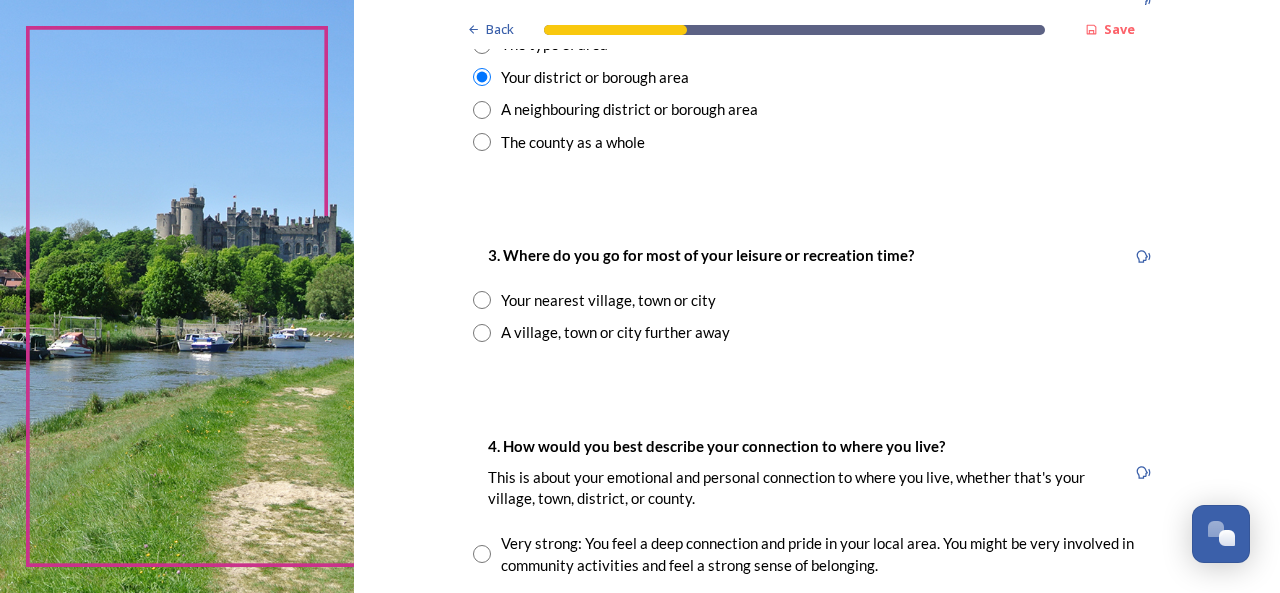 click at bounding box center [482, 300] 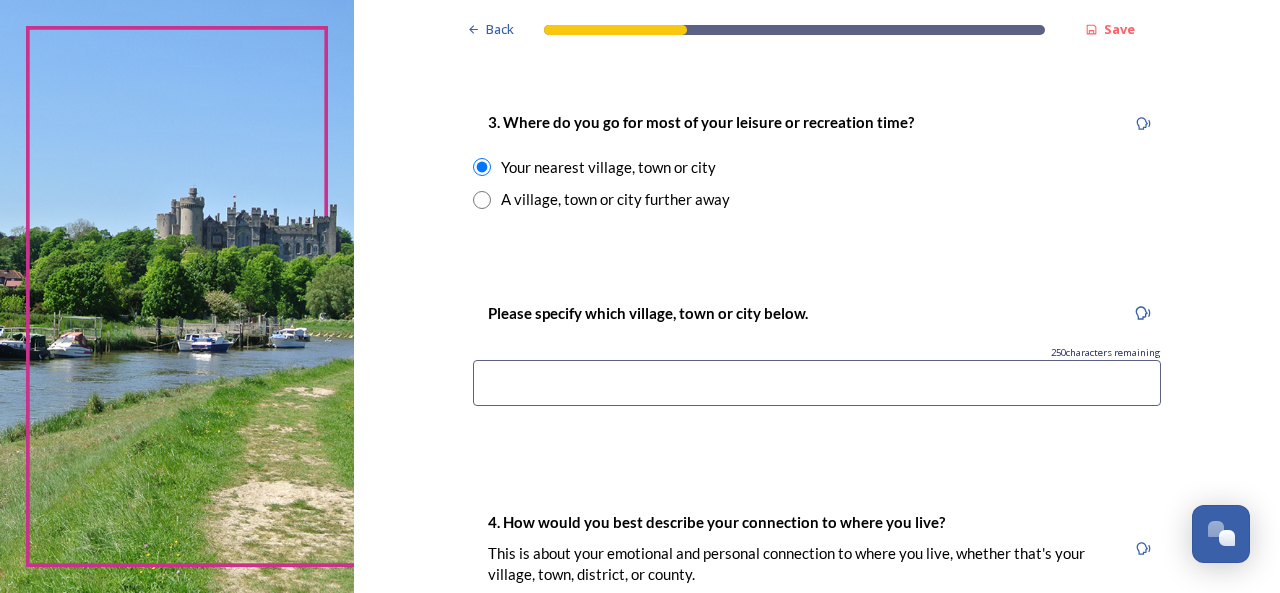 scroll, scrollTop: 1100, scrollLeft: 0, axis: vertical 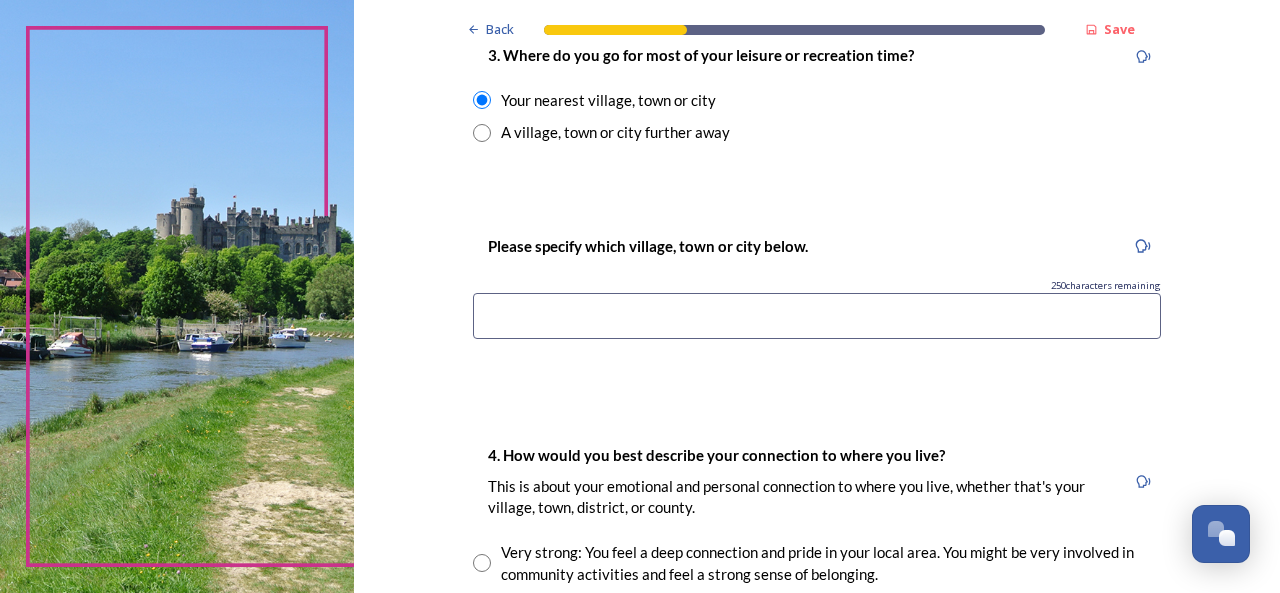 click at bounding box center [817, 316] 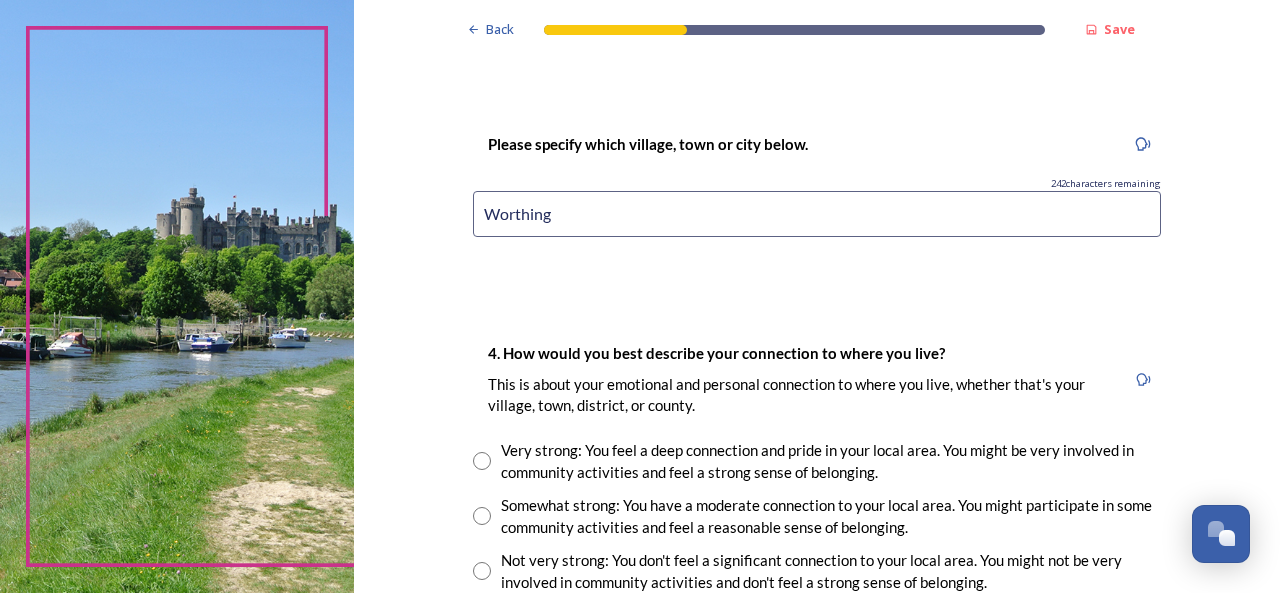 scroll, scrollTop: 1300, scrollLeft: 0, axis: vertical 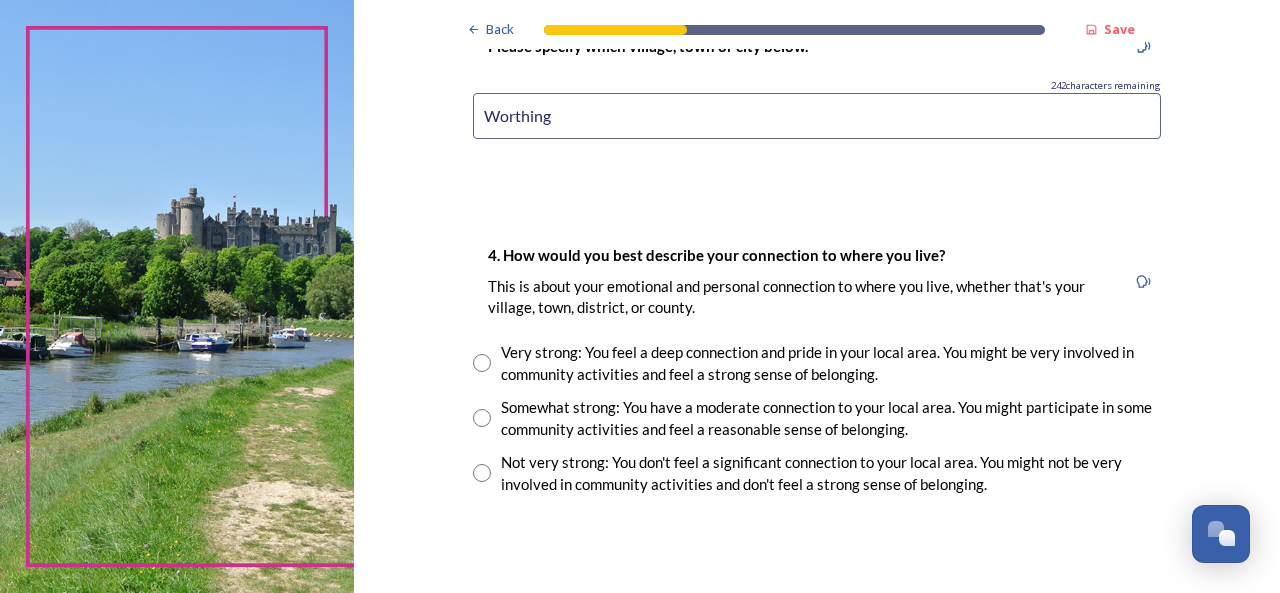 type on "Worthing" 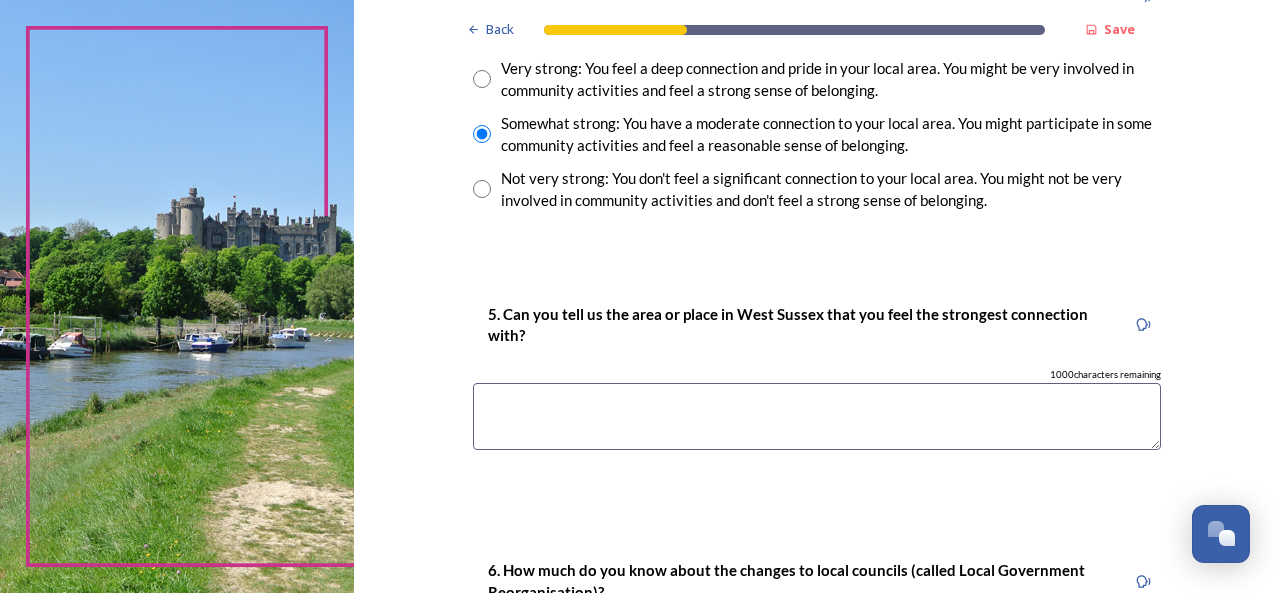 scroll, scrollTop: 1600, scrollLeft: 0, axis: vertical 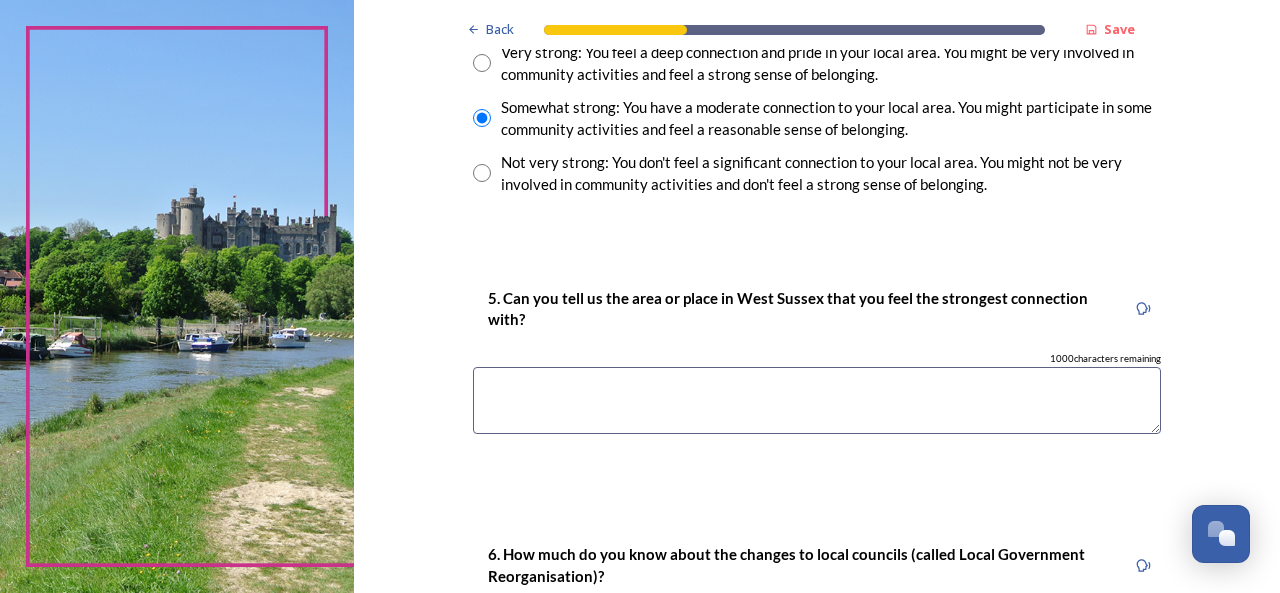 click at bounding box center [817, 400] 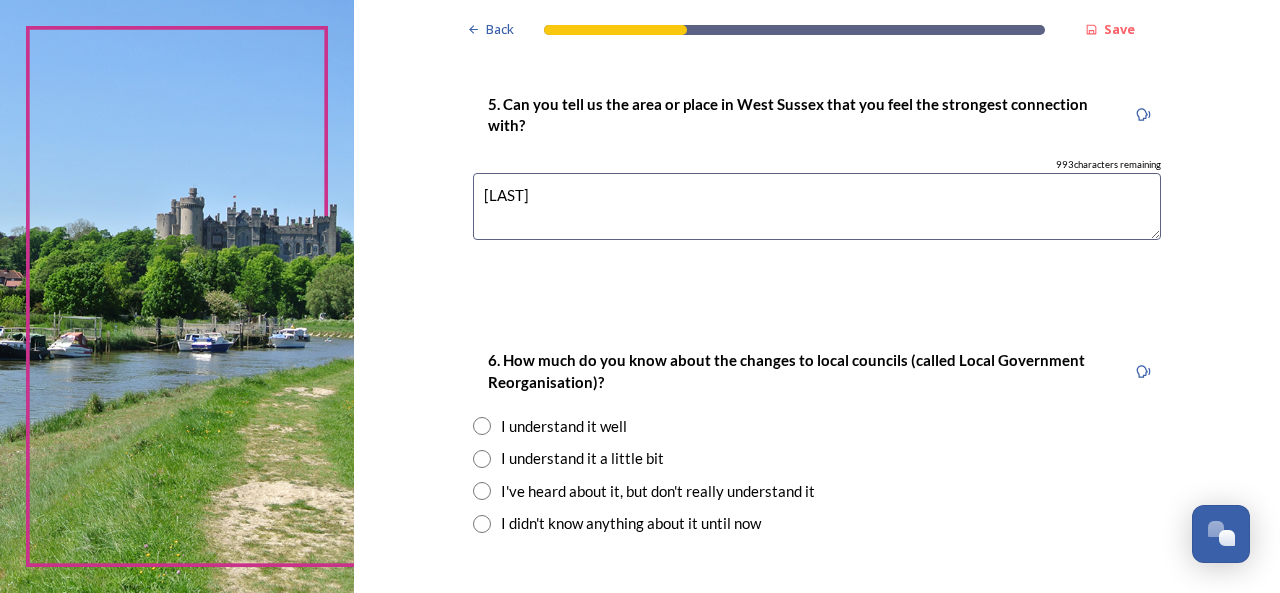 scroll, scrollTop: 1800, scrollLeft: 0, axis: vertical 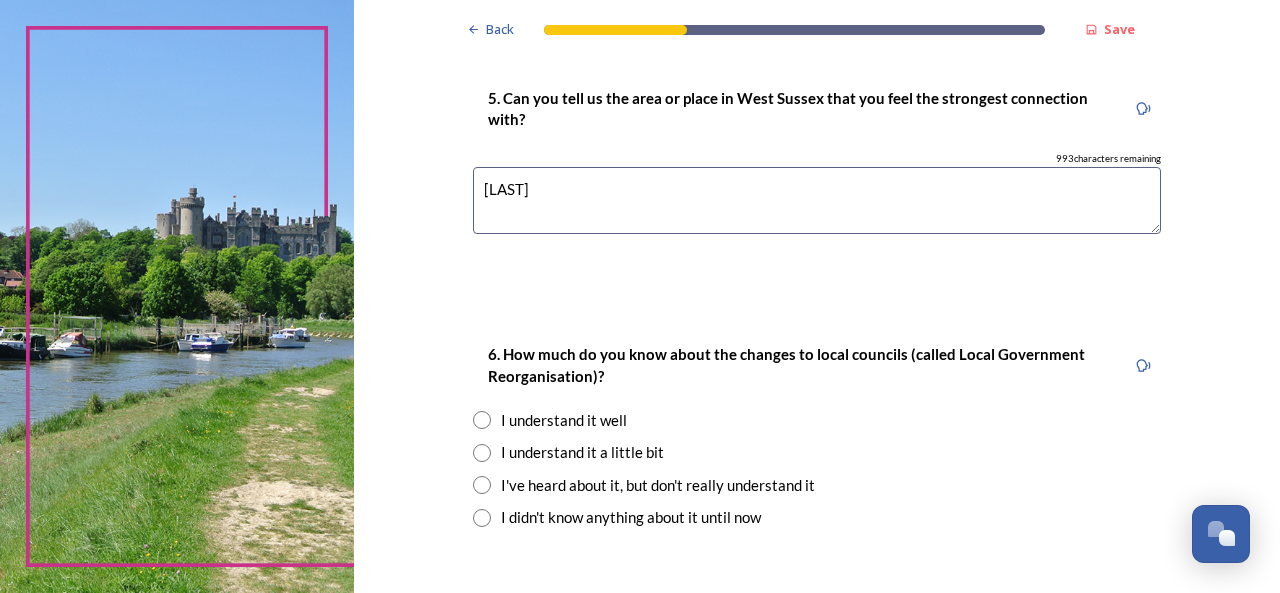 type on "[LAST]" 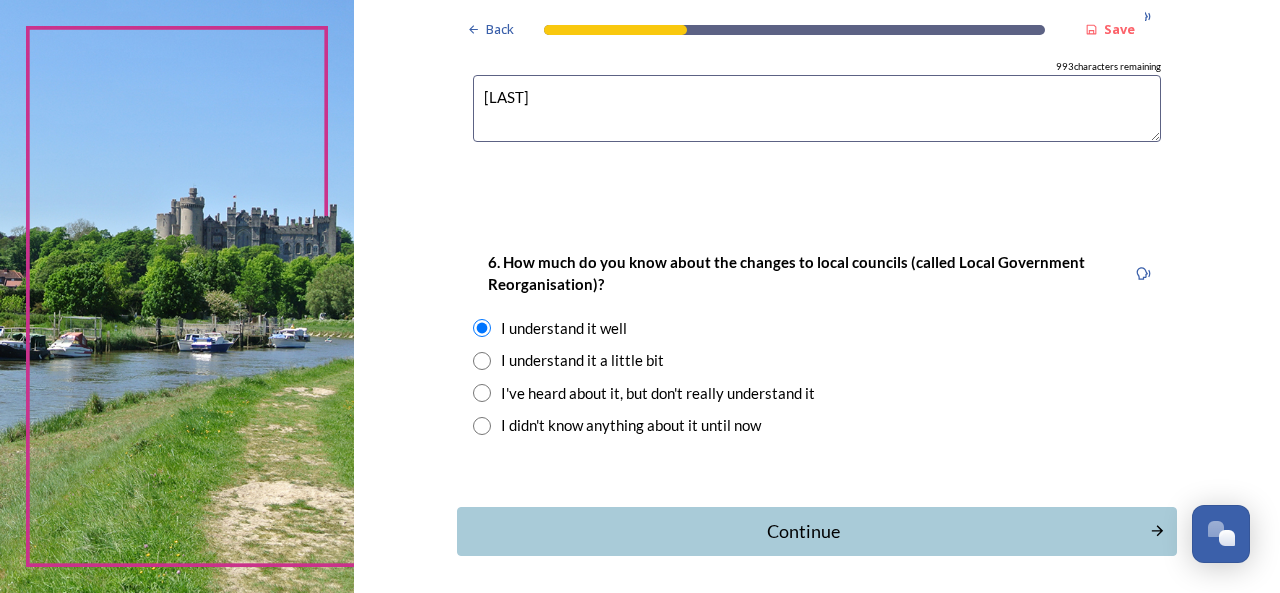 scroll, scrollTop: 1968, scrollLeft: 0, axis: vertical 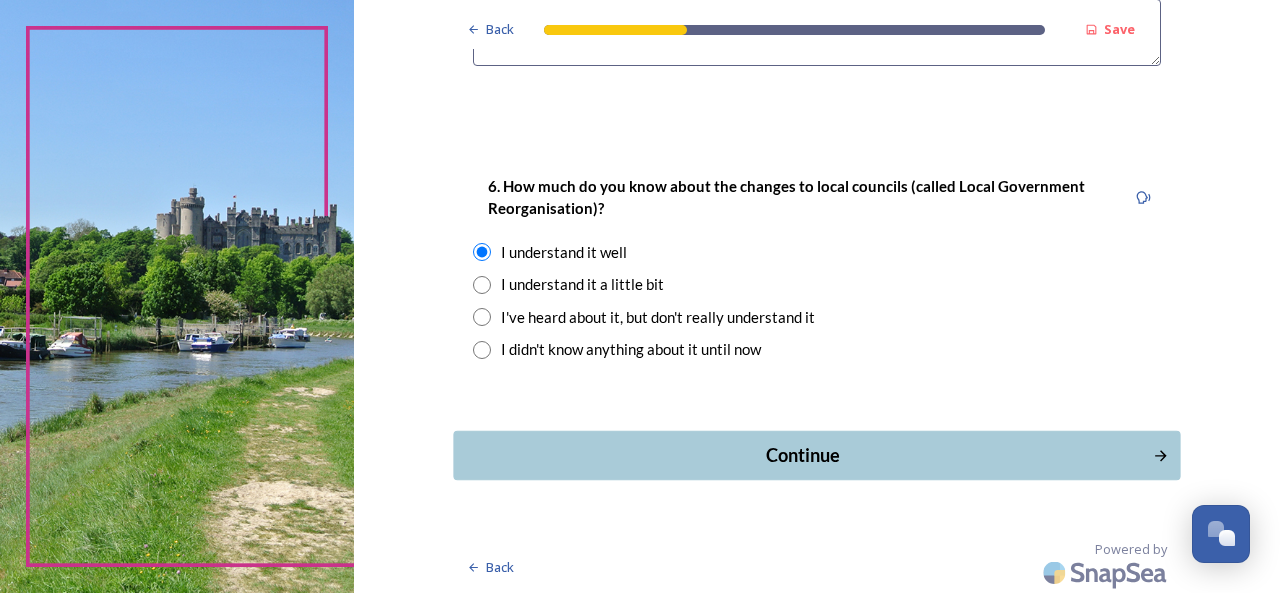 click on "Continue" at bounding box center [803, 455] 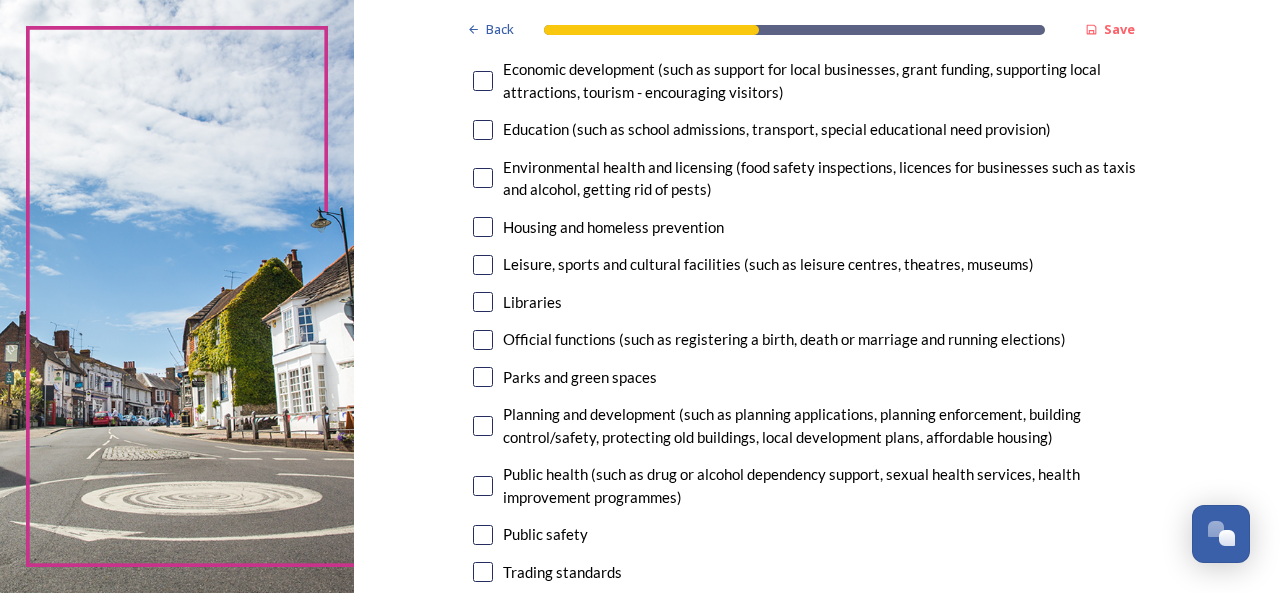 scroll, scrollTop: 300, scrollLeft: 0, axis: vertical 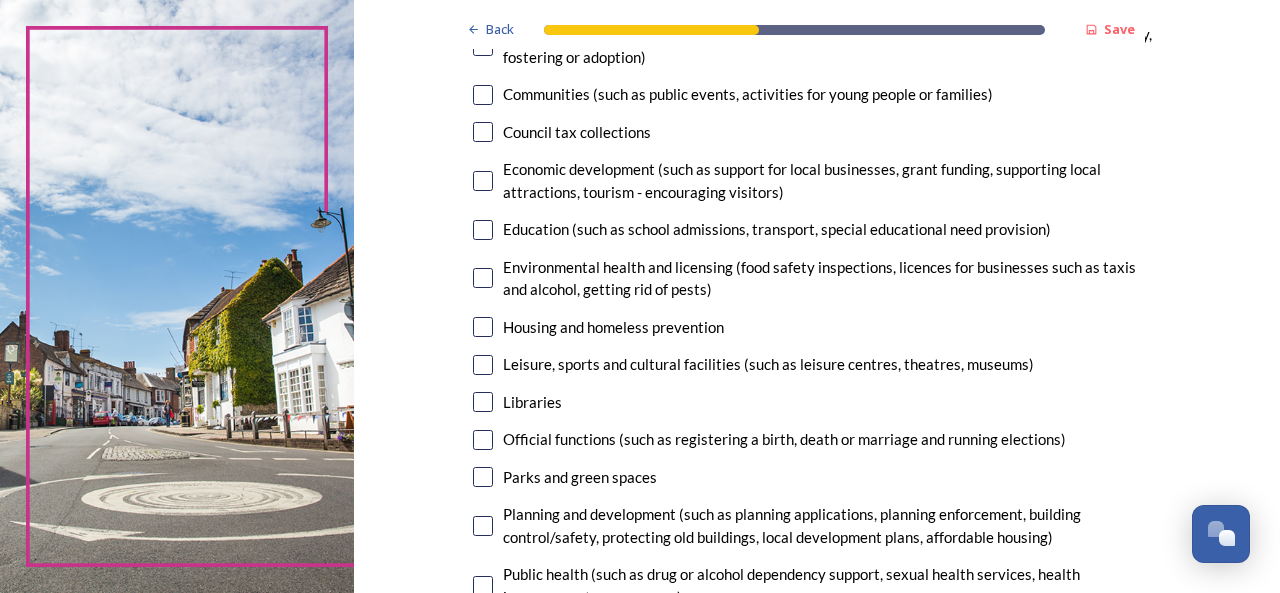 click at bounding box center [483, 327] 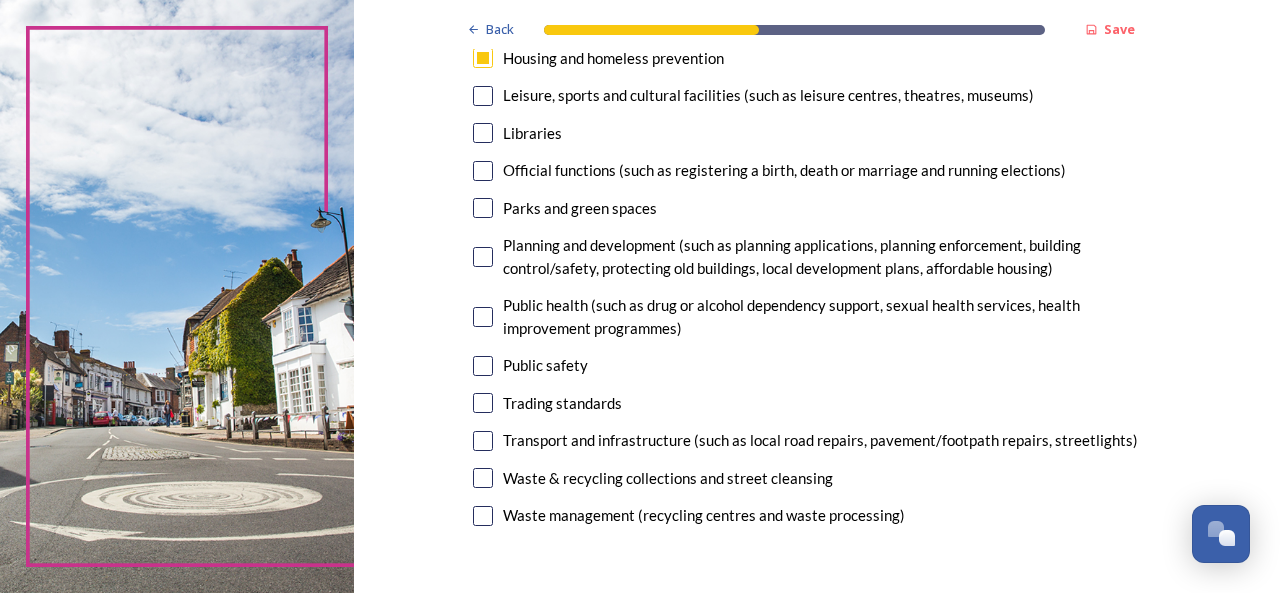 scroll, scrollTop: 600, scrollLeft: 0, axis: vertical 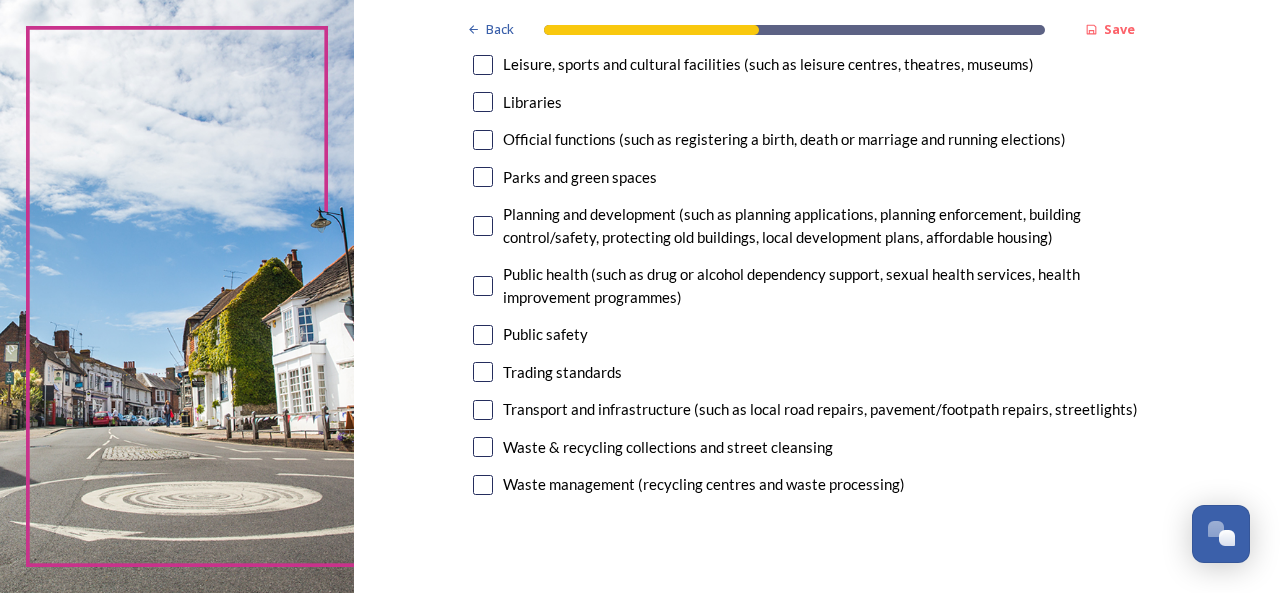 click at bounding box center [483, 447] 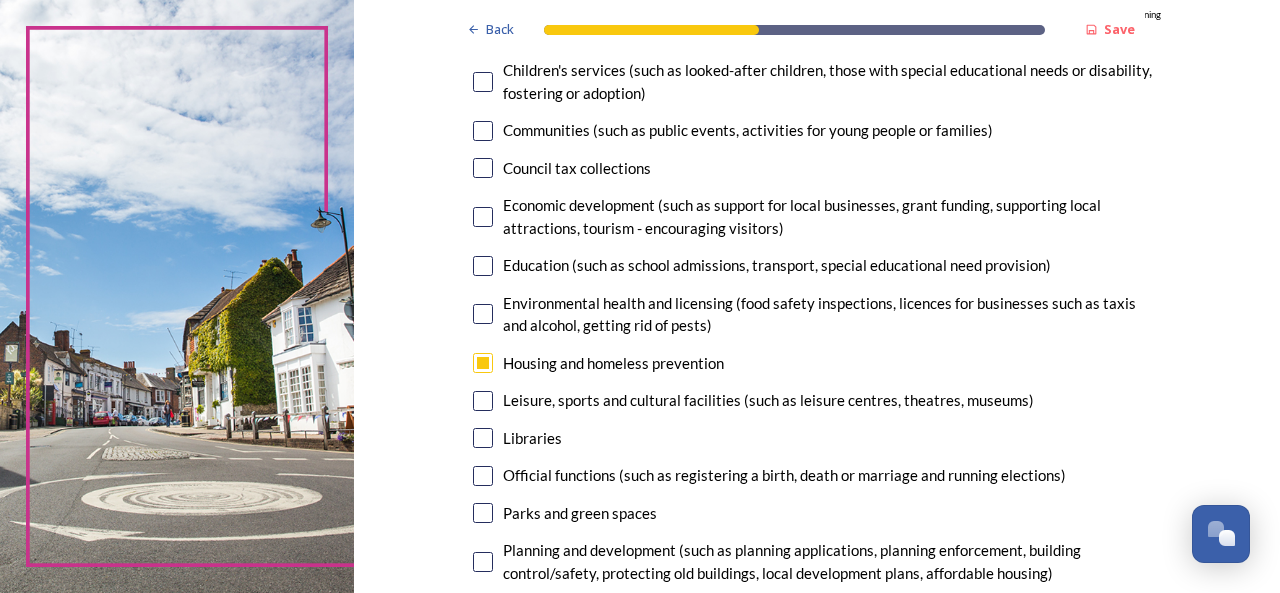 scroll, scrollTop: 200, scrollLeft: 0, axis: vertical 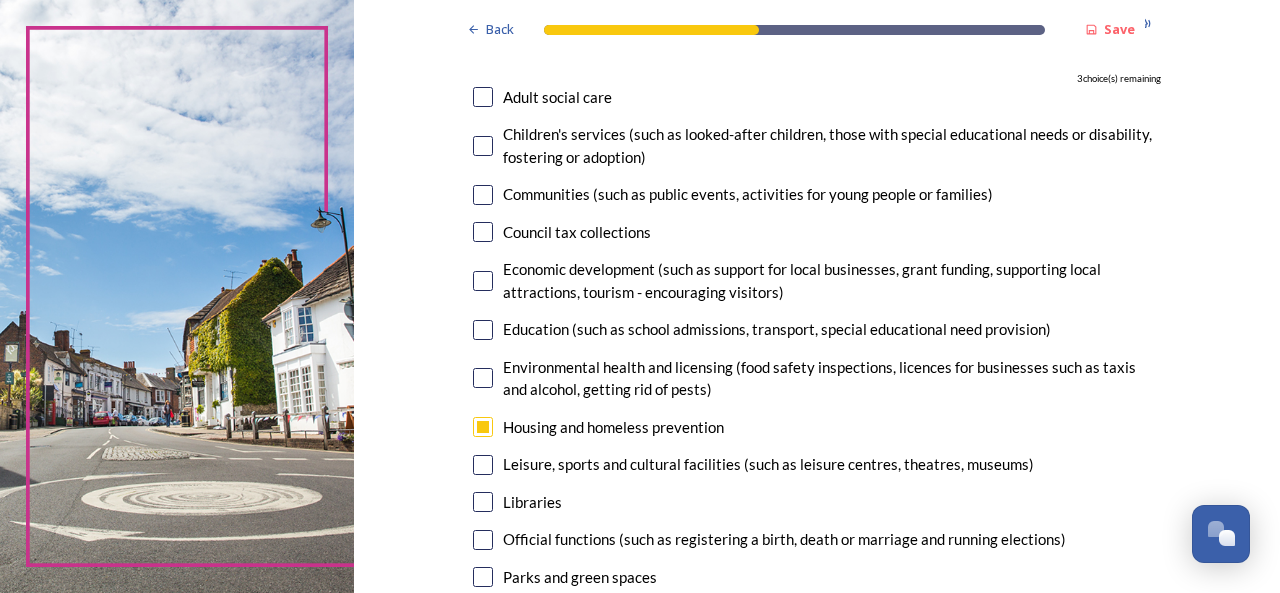 click at bounding box center [483, 330] 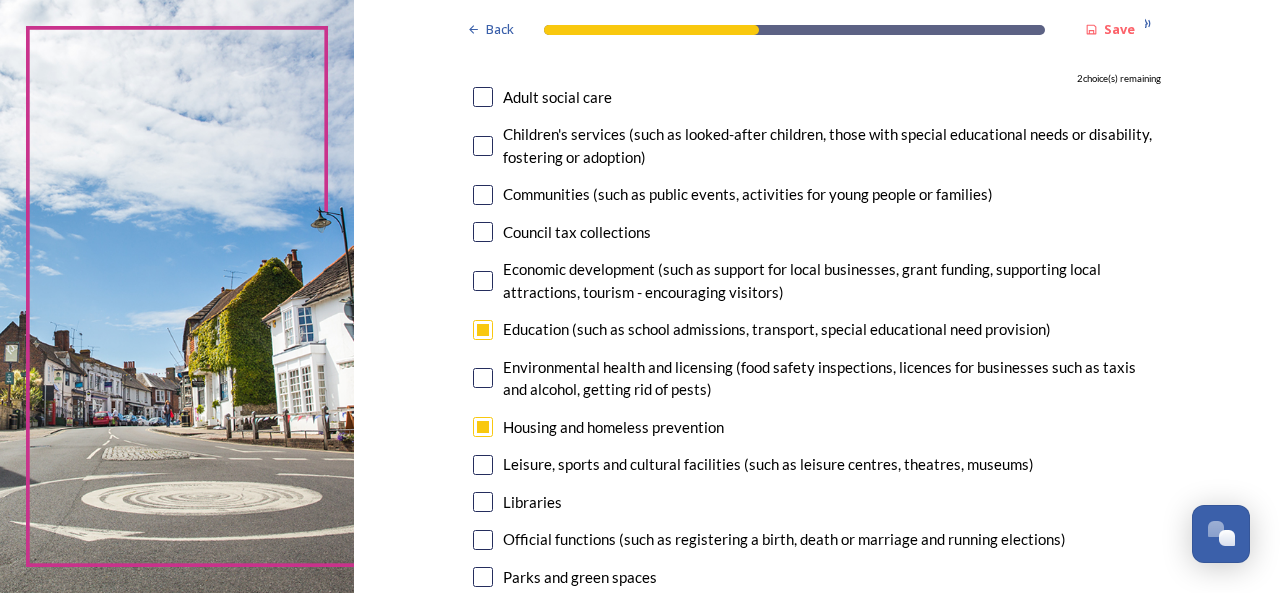 click at bounding box center [483, 195] 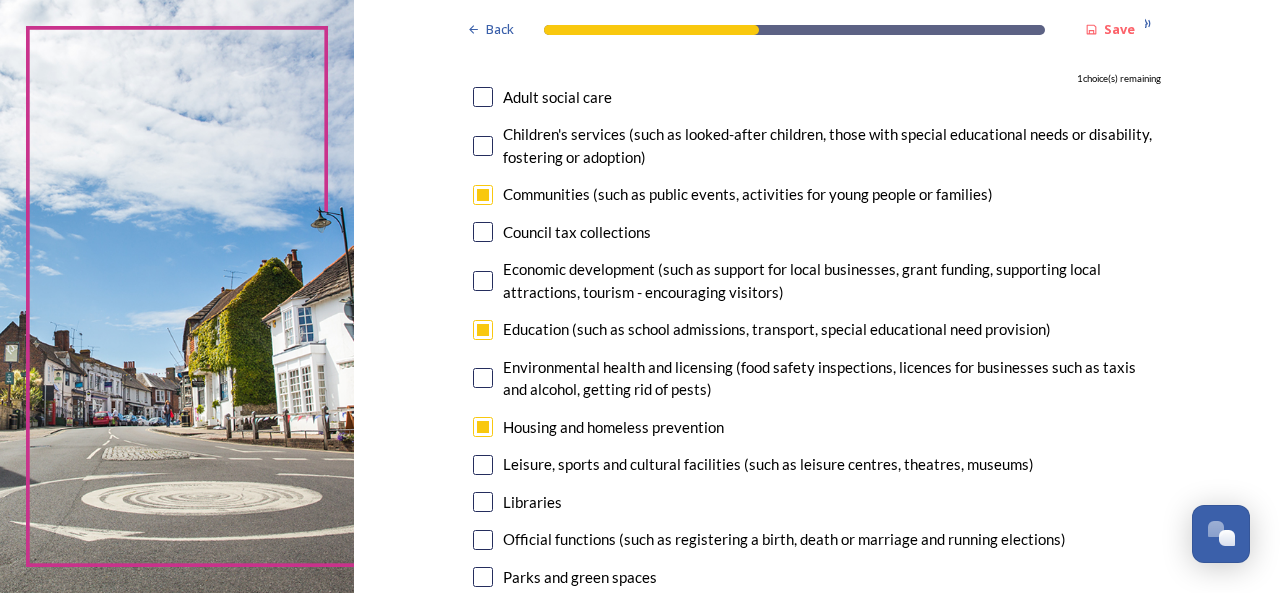 click at bounding box center [483, 97] 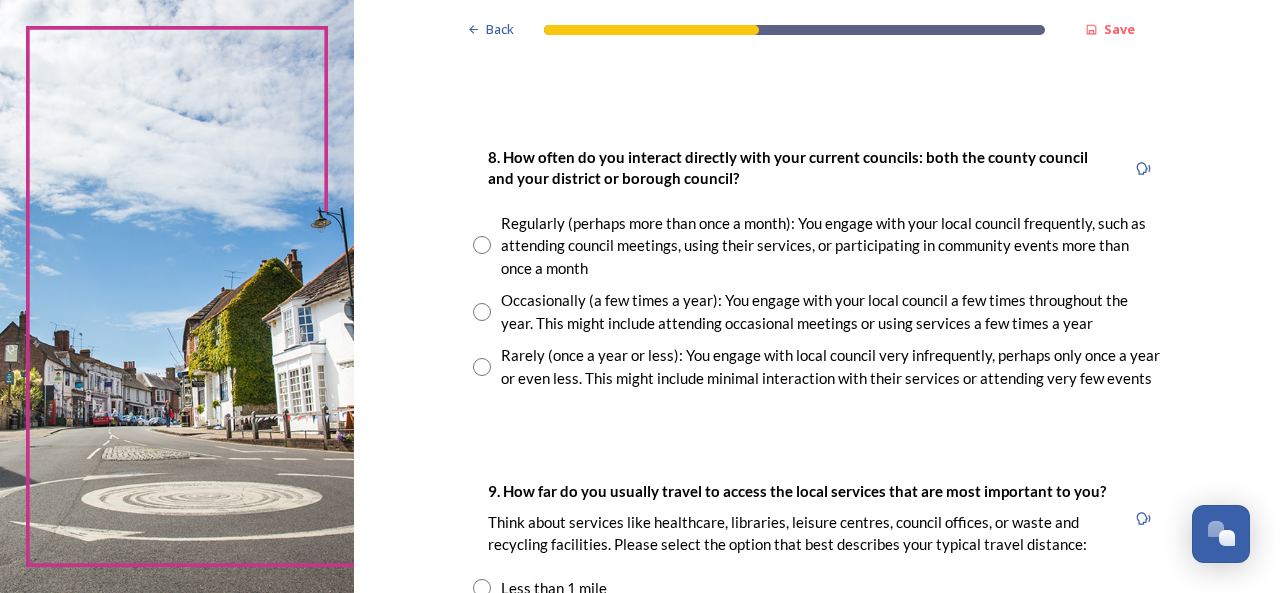 scroll, scrollTop: 1100, scrollLeft: 0, axis: vertical 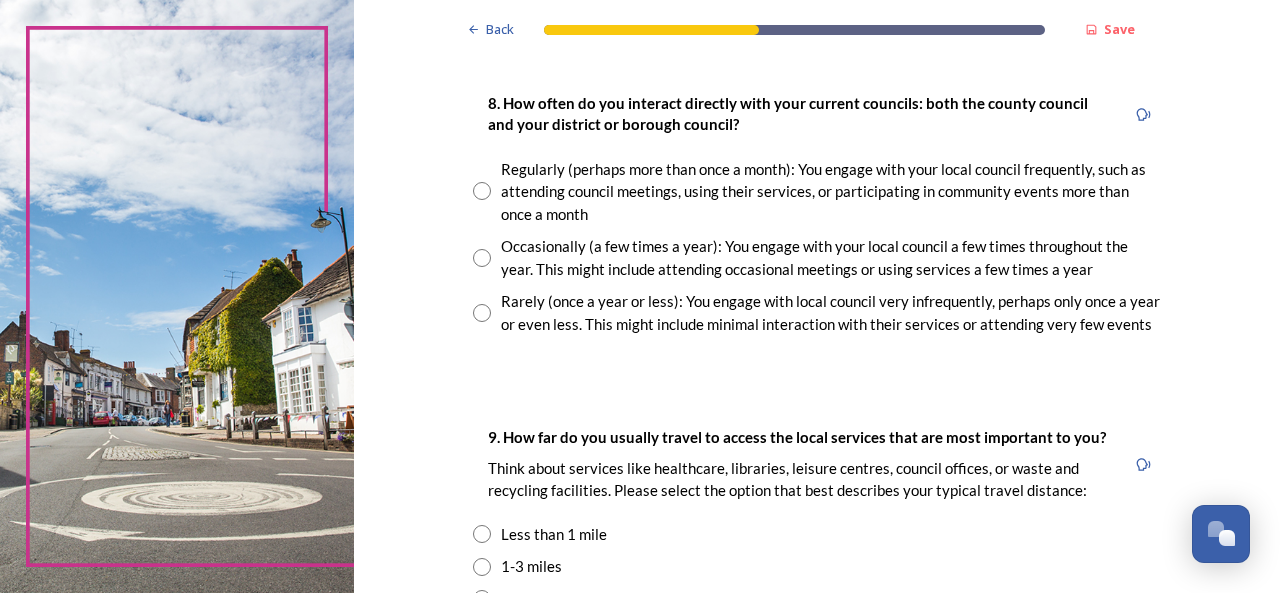 click at bounding box center [482, 191] 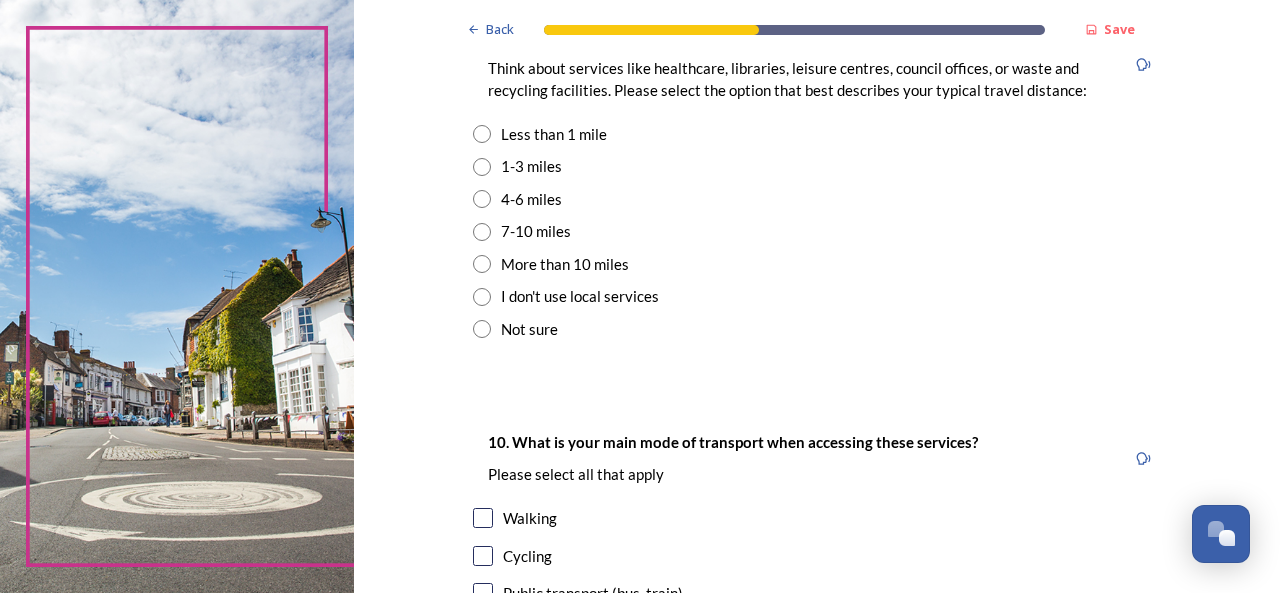 scroll, scrollTop: 1400, scrollLeft: 0, axis: vertical 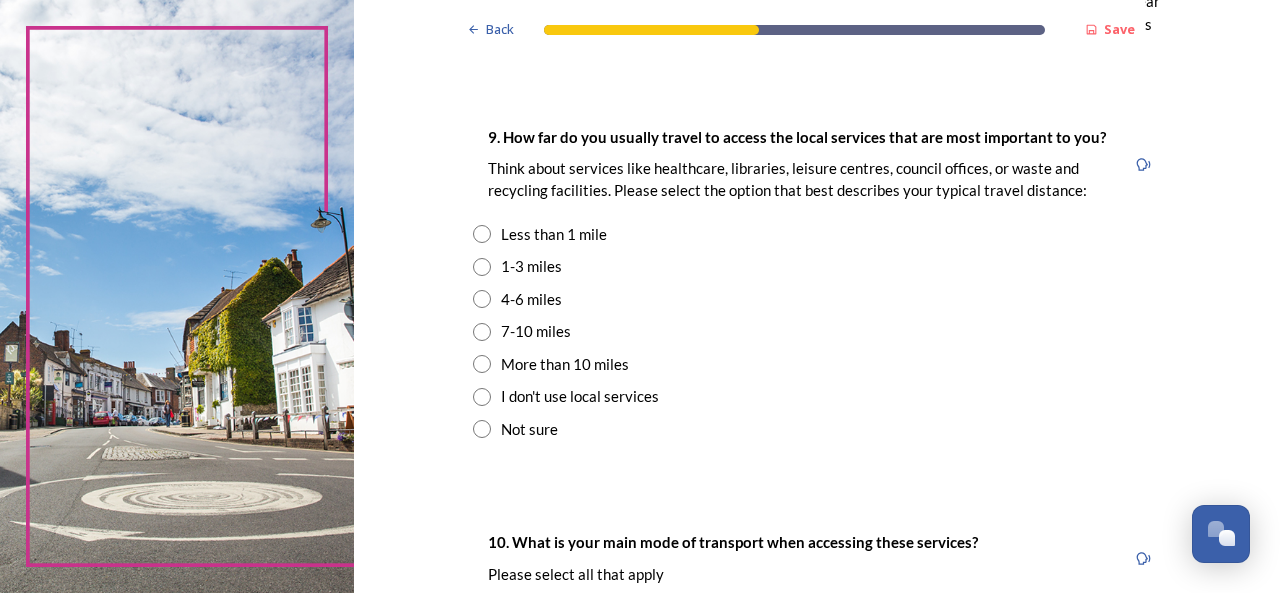 click at bounding box center (482, 234) 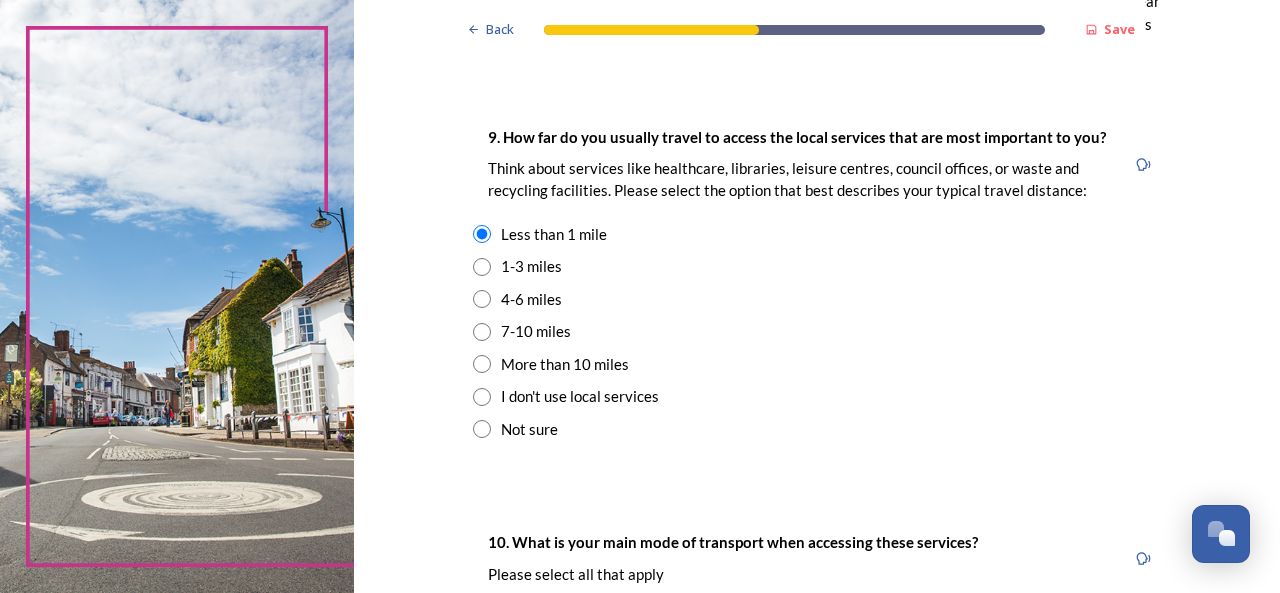 scroll, scrollTop: 1700, scrollLeft: 0, axis: vertical 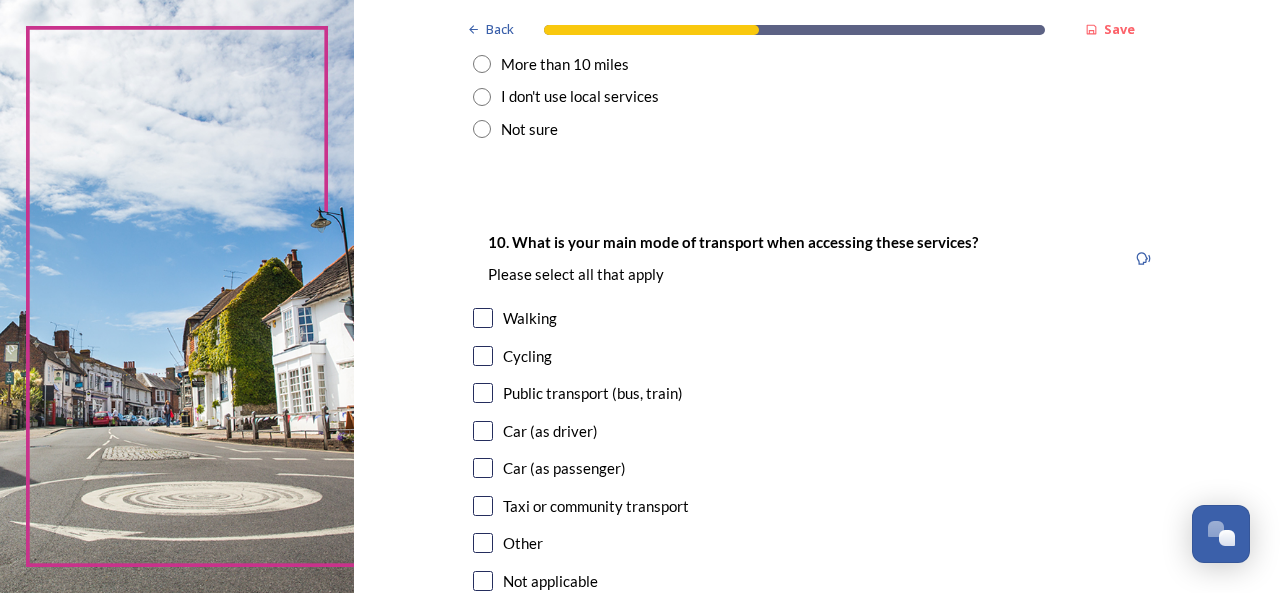 click at bounding box center [483, 431] 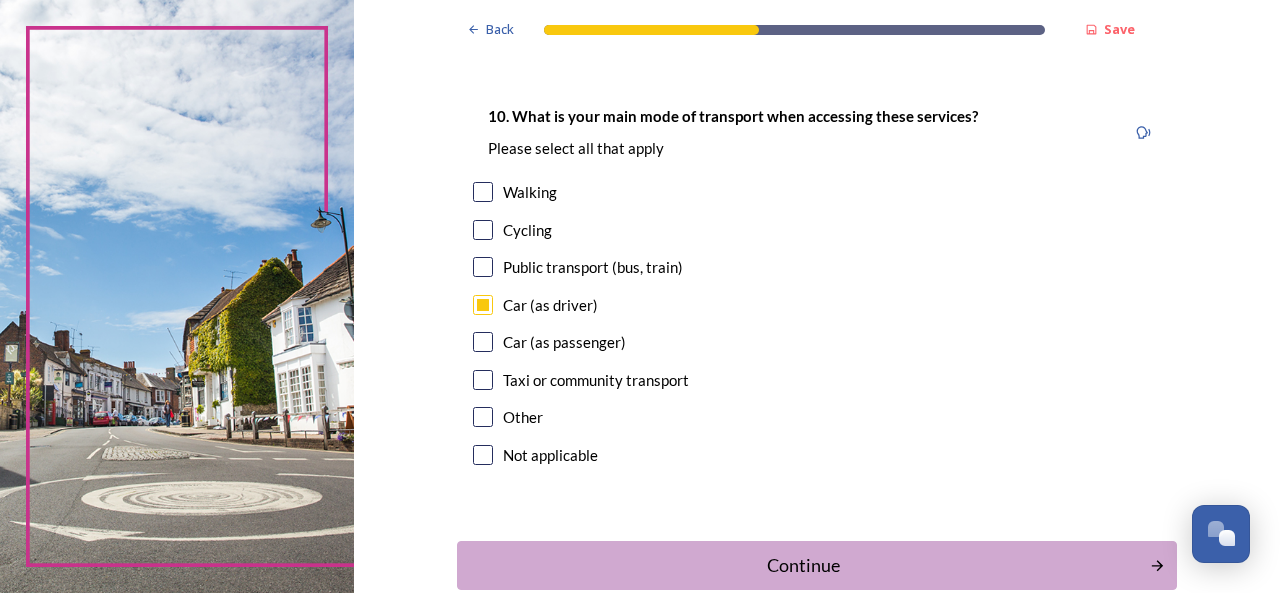 scroll, scrollTop: 1938, scrollLeft: 0, axis: vertical 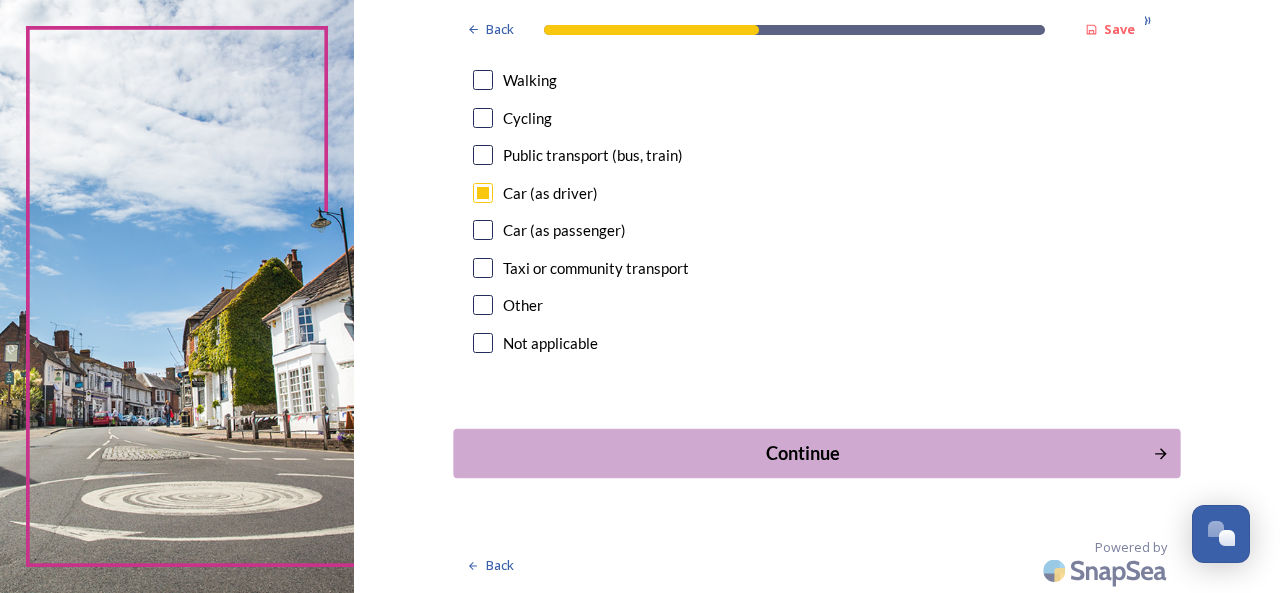 click on "Continue" at bounding box center (803, 453) 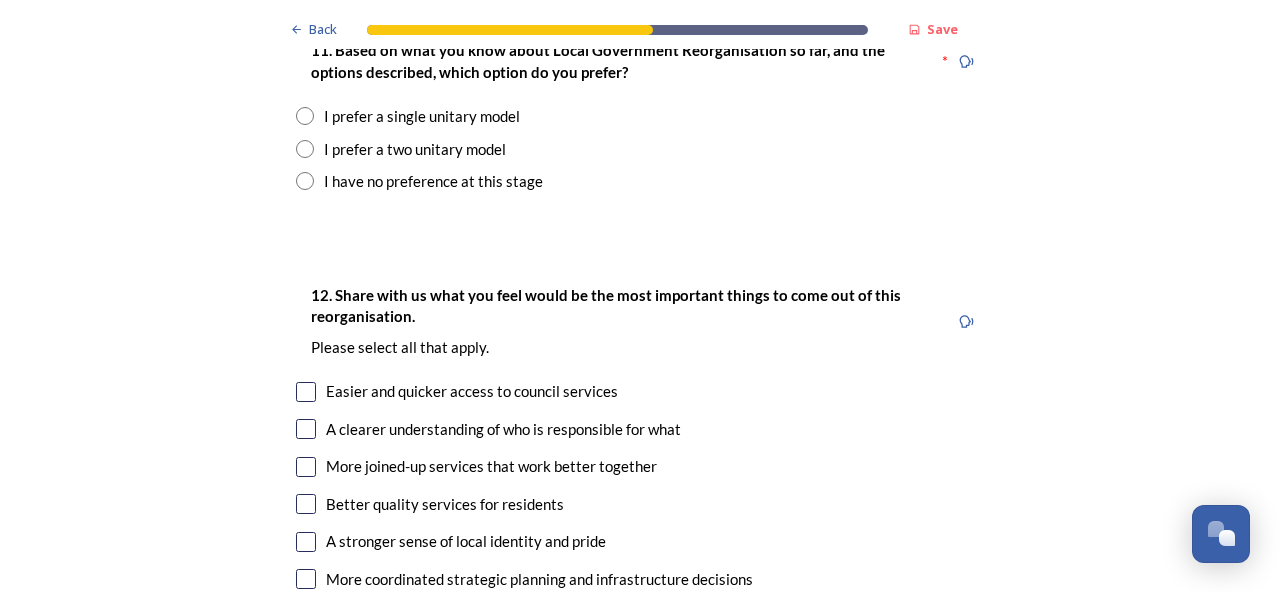 scroll, scrollTop: 2600, scrollLeft: 0, axis: vertical 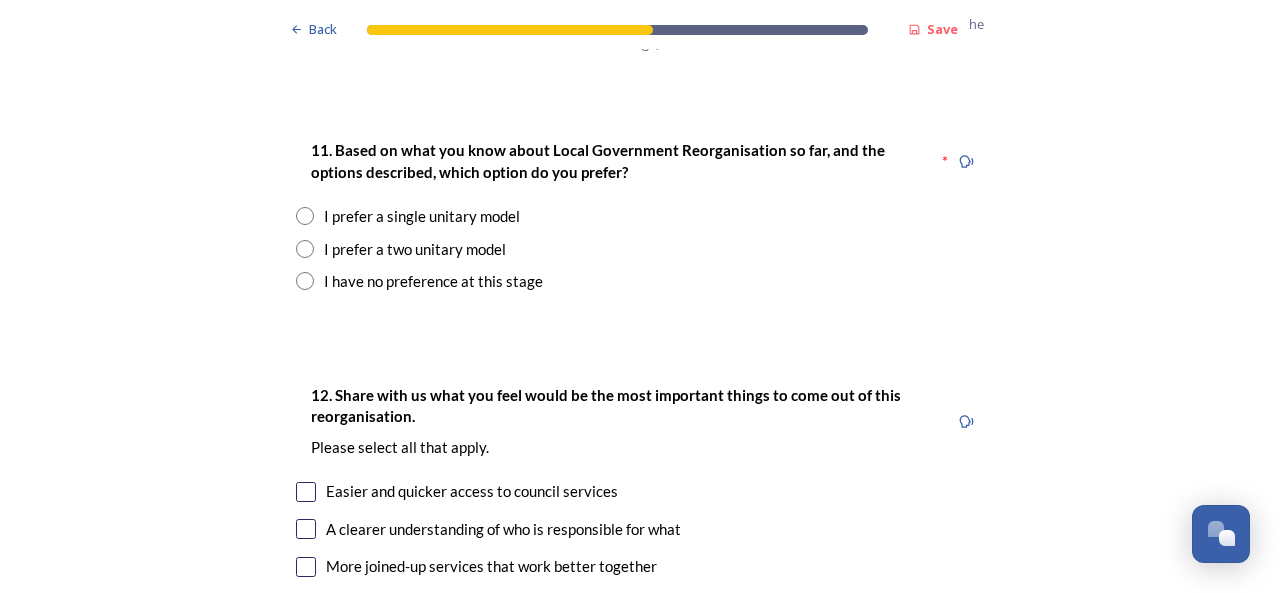 click at bounding box center (305, 249) 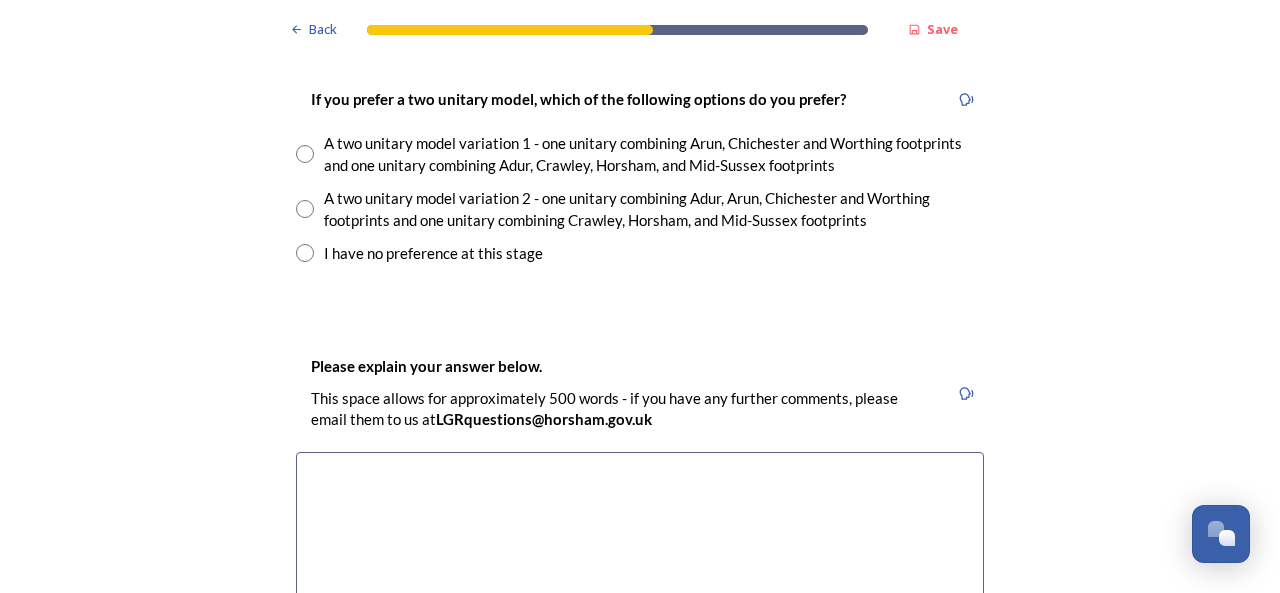 scroll, scrollTop: 2900, scrollLeft: 0, axis: vertical 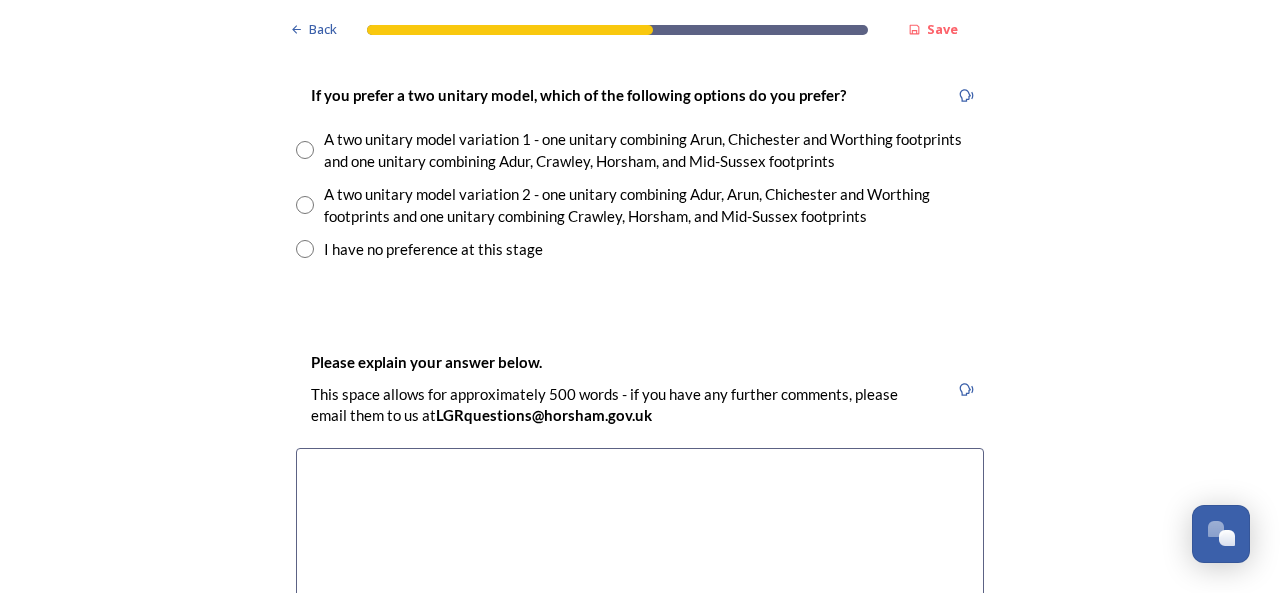 click at bounding box center (305, 205) 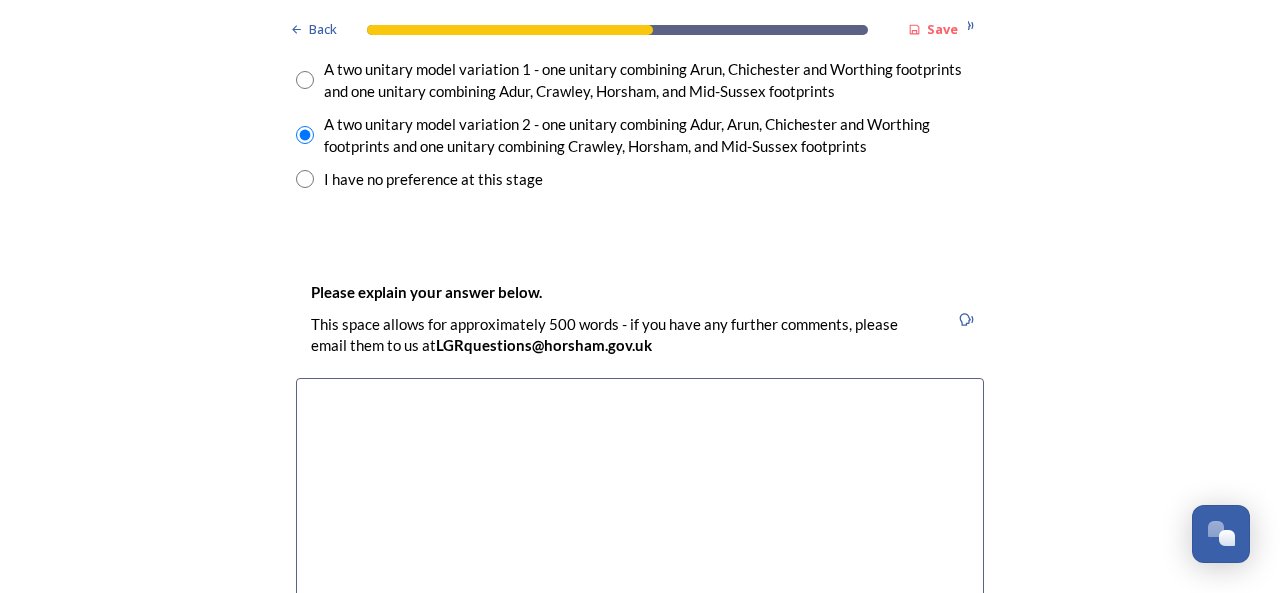 scroll, scrollTop: 3100, scrollLeft: 0, axis: vertical 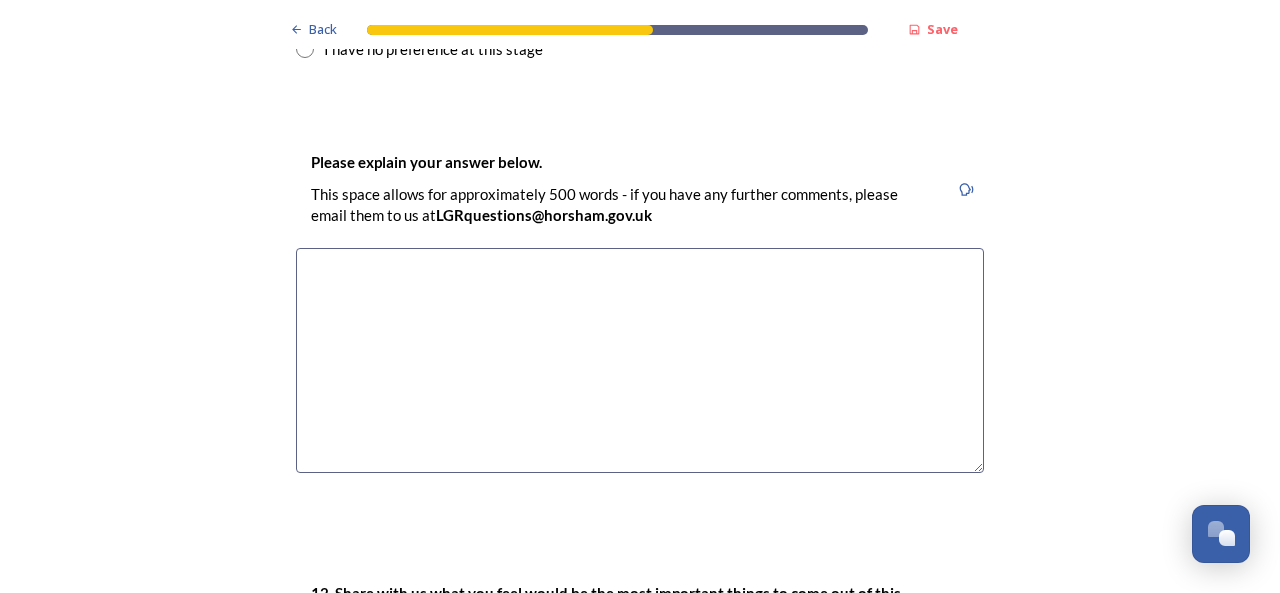 click at bounding box center [640, 360] 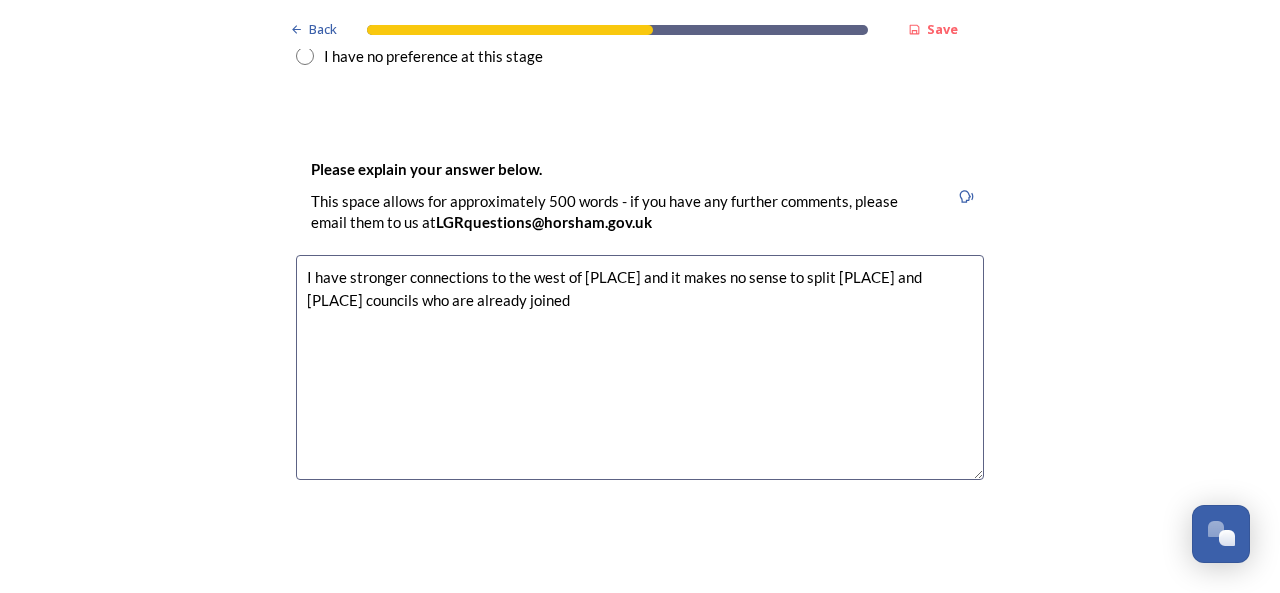 scroll, scrollTop: 3100, scrollLeft: 0, axis: vertical 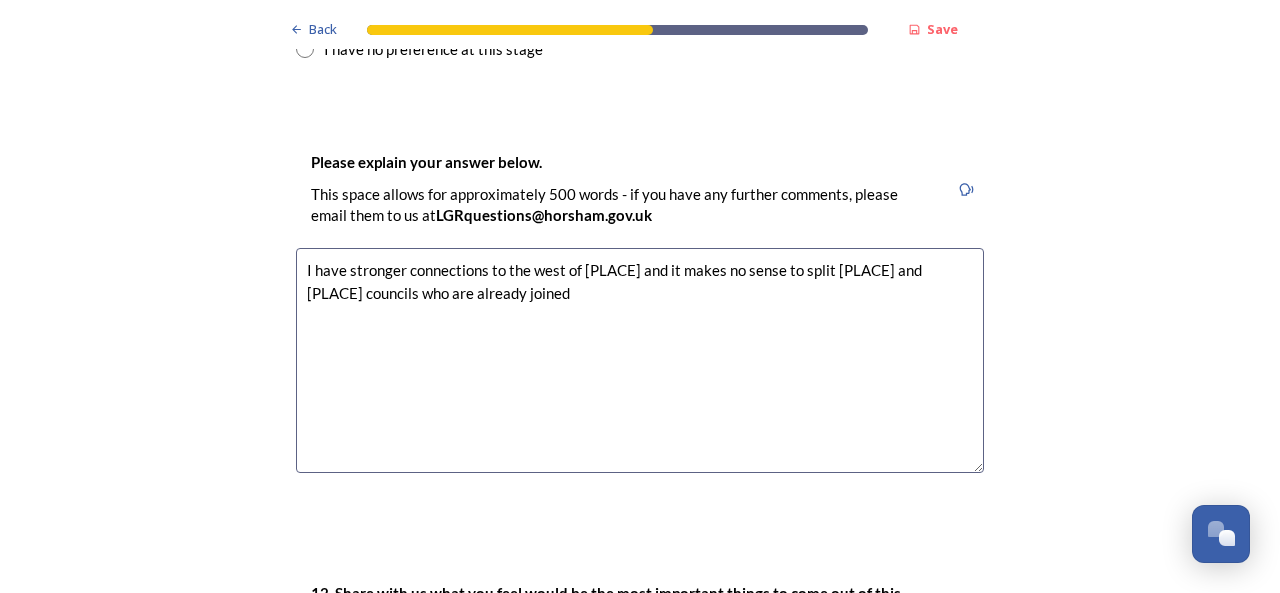 click on "I have stronger connections to the west of [PLACE] and it makes no sense to split [PLACE] and [PLACE] councils who are already joined" at bounding box center (640, 360) 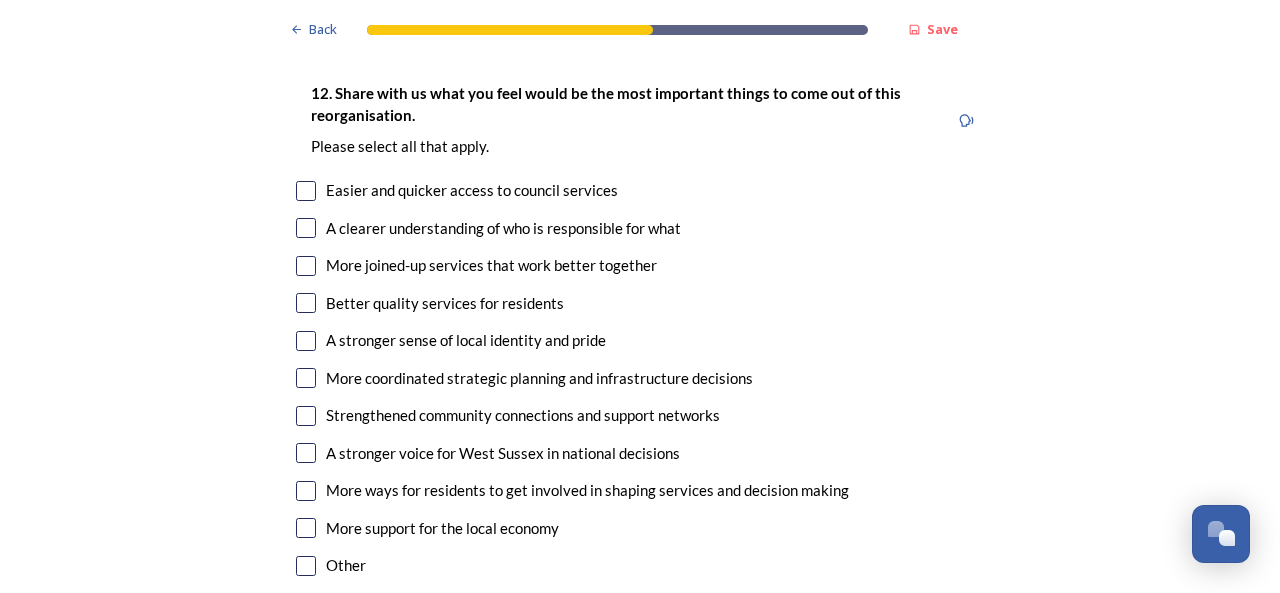 scroll, scrollTop: 3700, scrollLeft: 0, axis: vertical 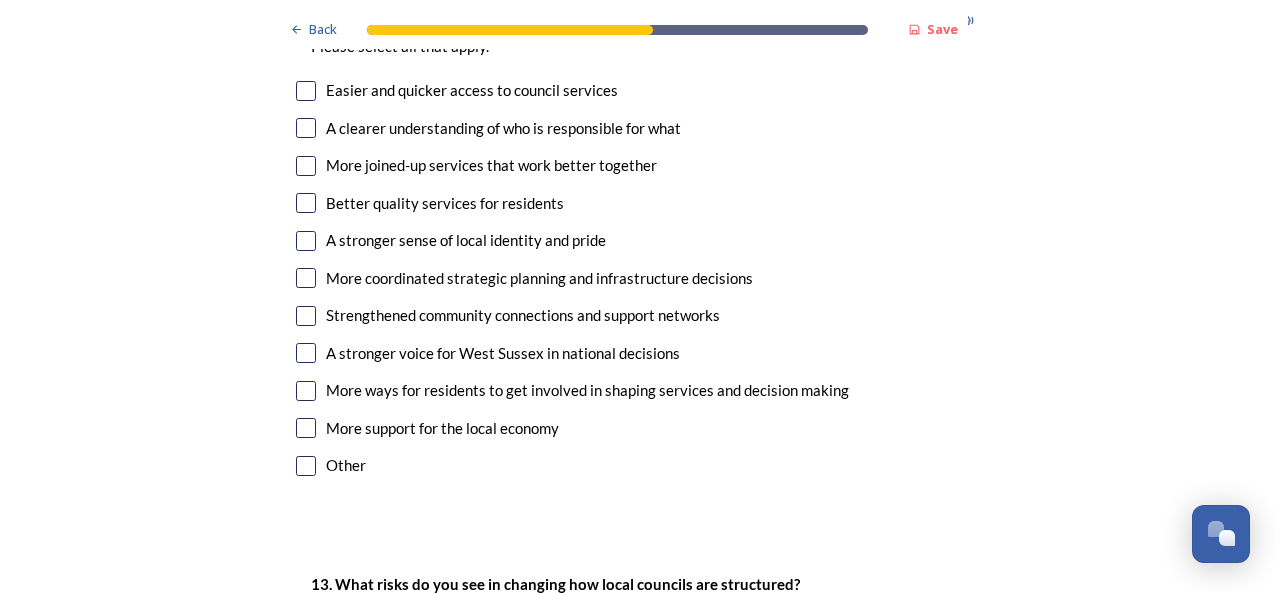 type on "I have stronger connections to the west of [AREA] and it makes no sense to split [AREA] and [AREA] councils who are already joined - the whole of west sussex would be too big" 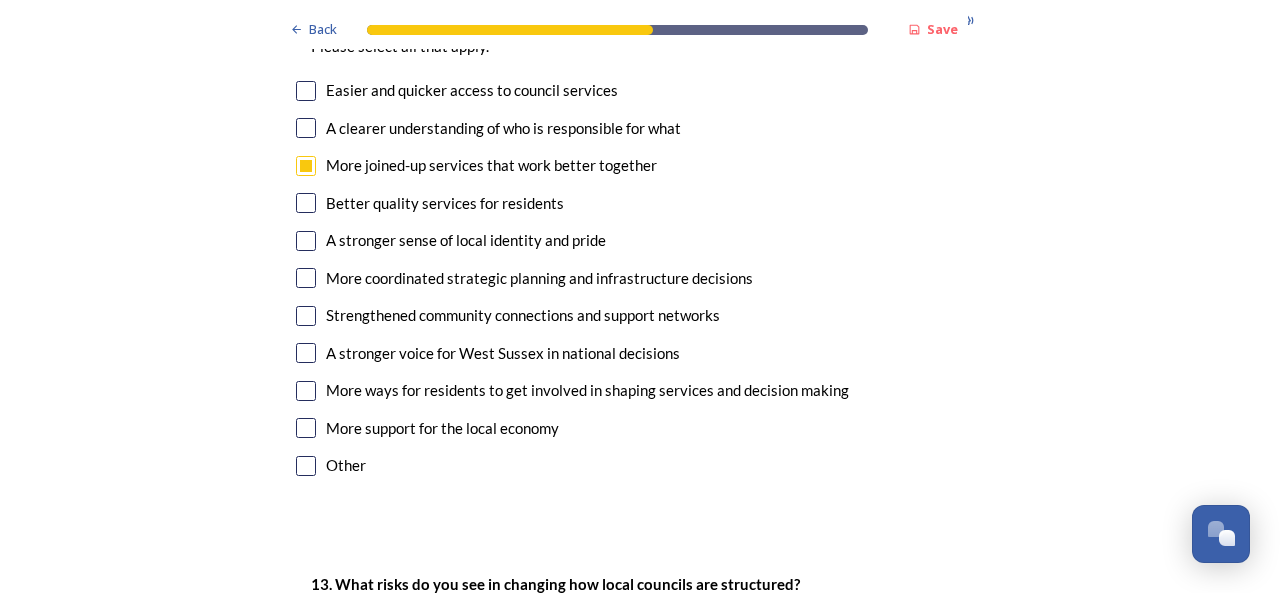 click at bounding box center (306, 91) 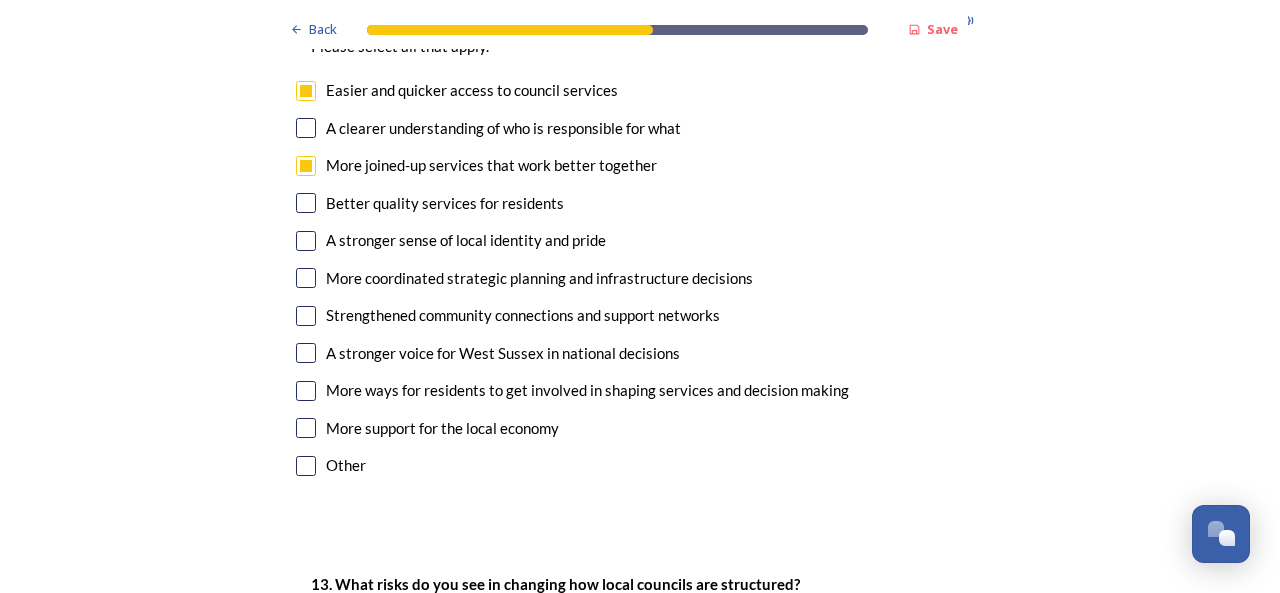click at bounding box center (306, 128) 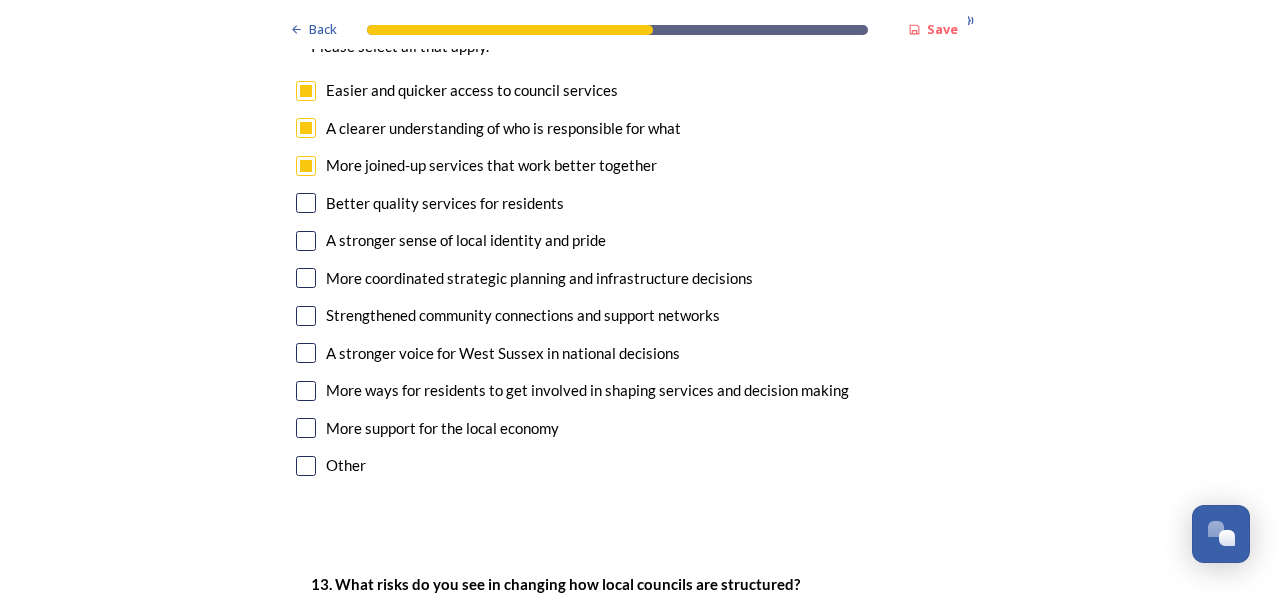 click at bounding box center (306, 203) 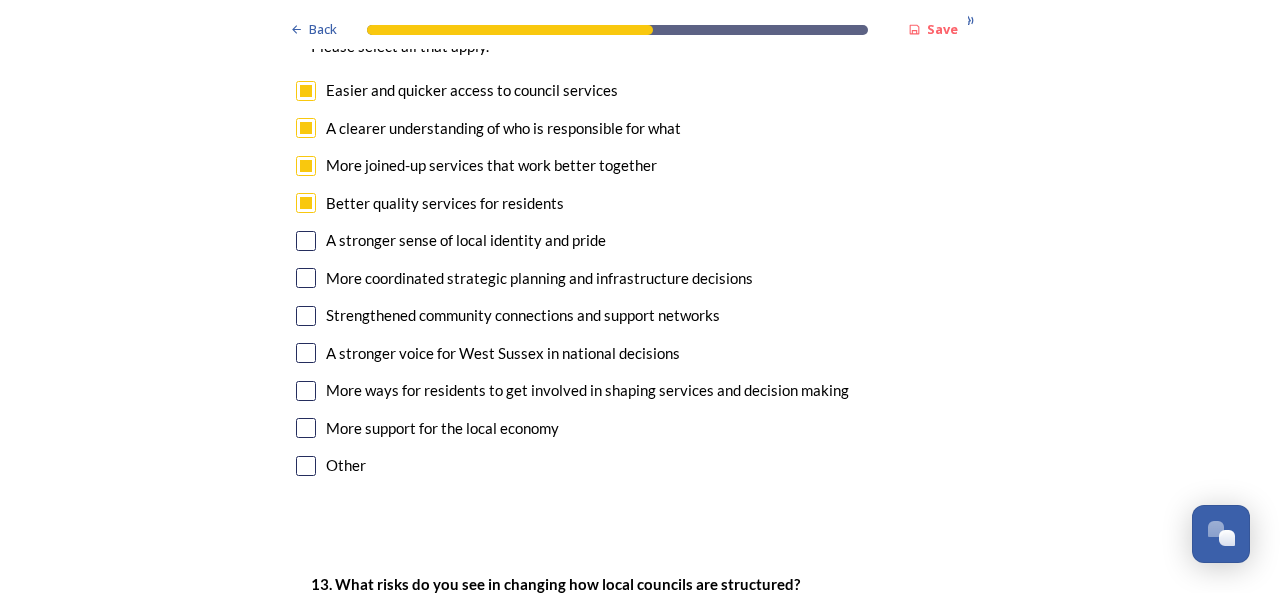 click at bounding box center [306, 278] 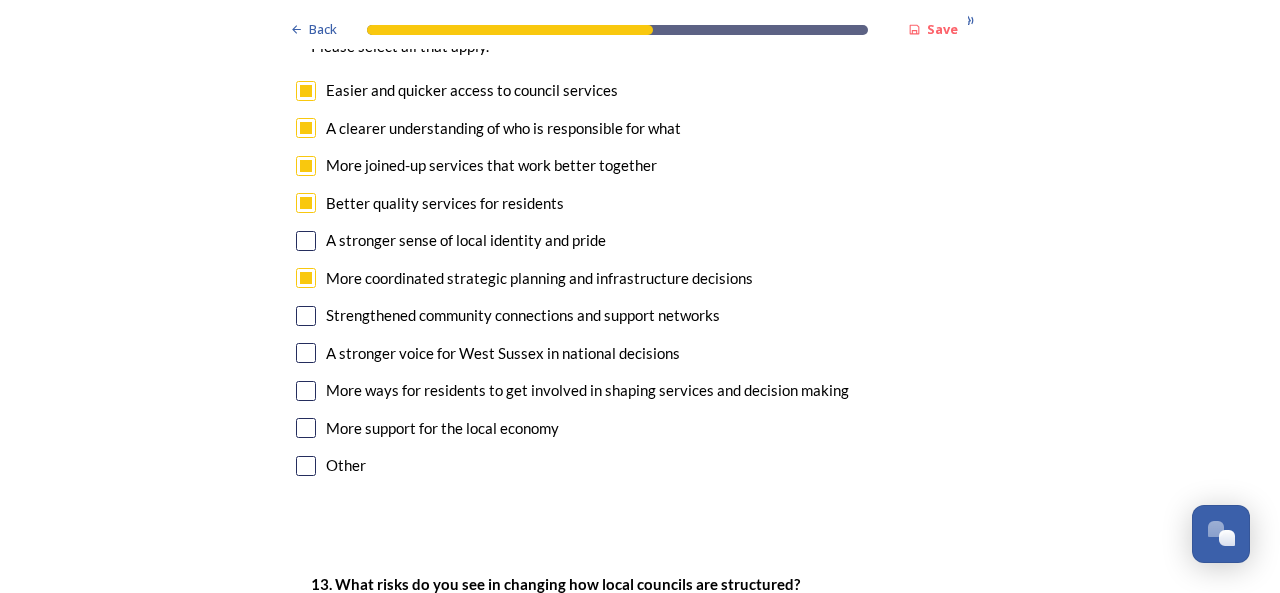 click at bounding box center (306, 353) 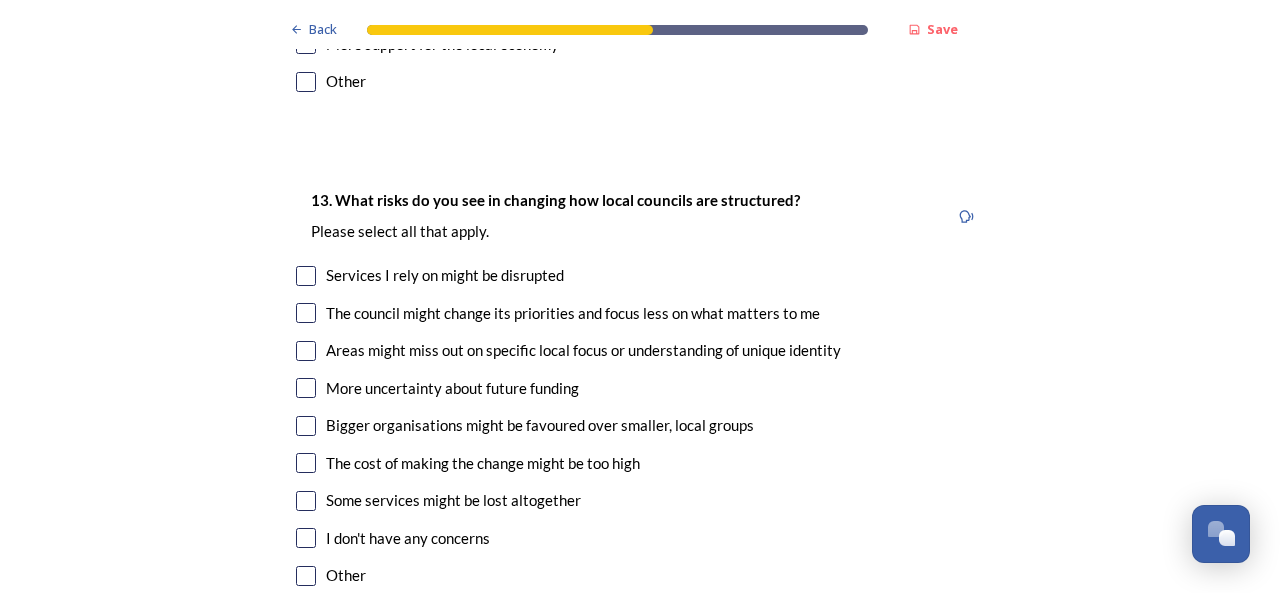 scroll, scrollTop: 4100, scrollLeft: 0, axis: vertical 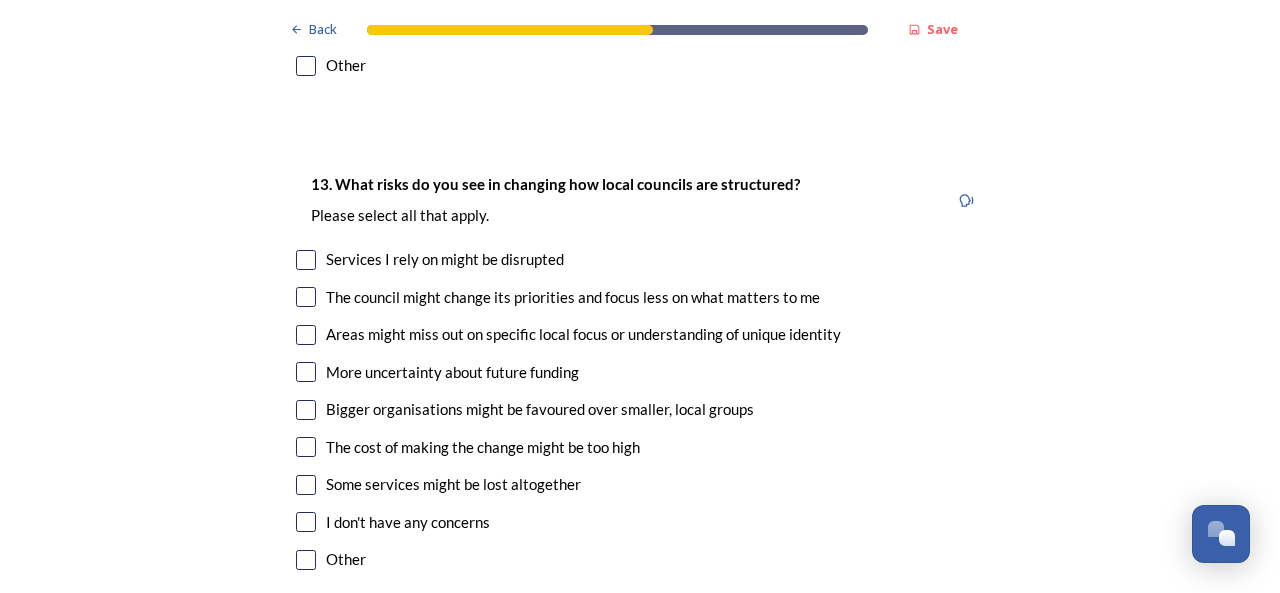 click at bounding box center (306, 335) 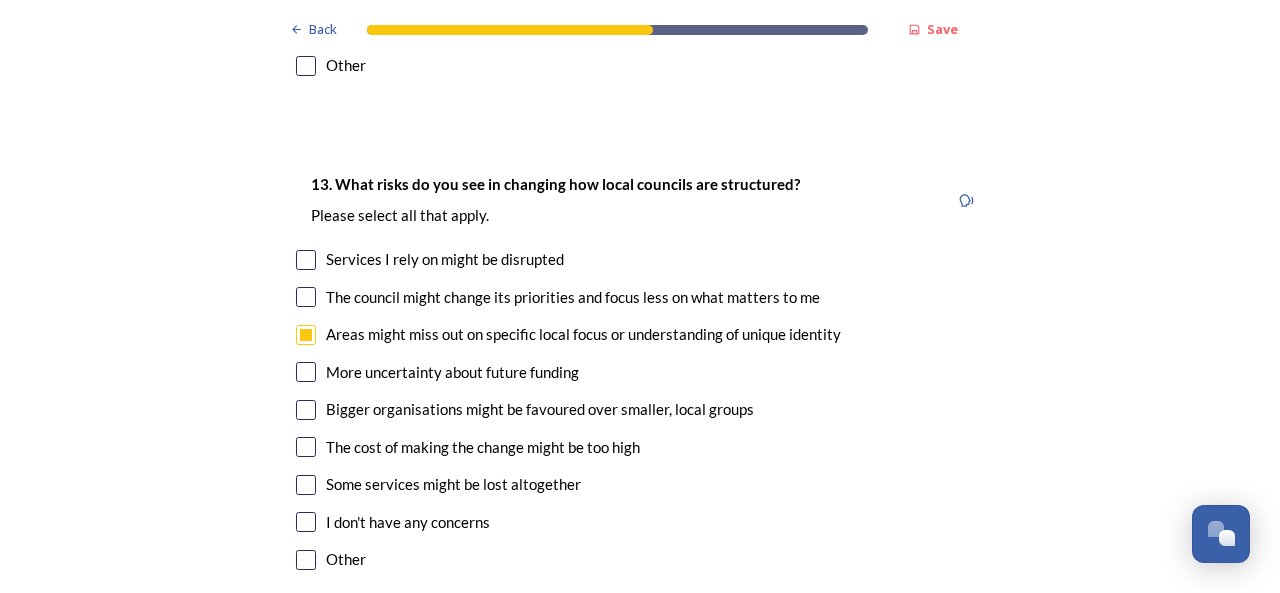 click at bounding box center (306, 447) 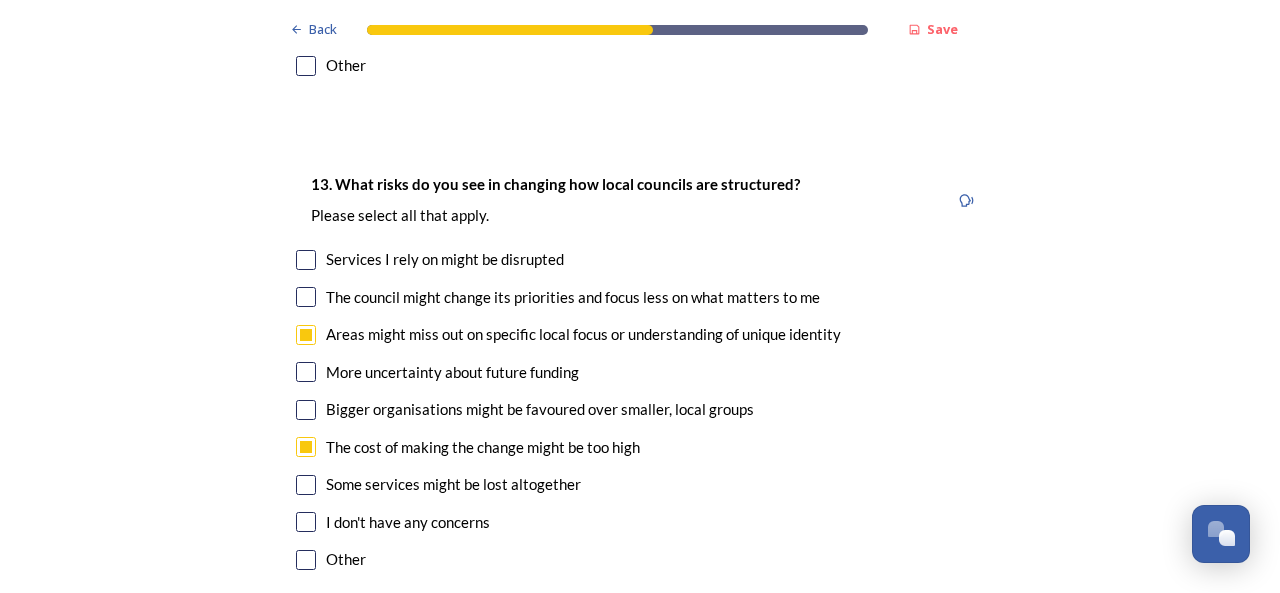click at bounding box center [306, 485] 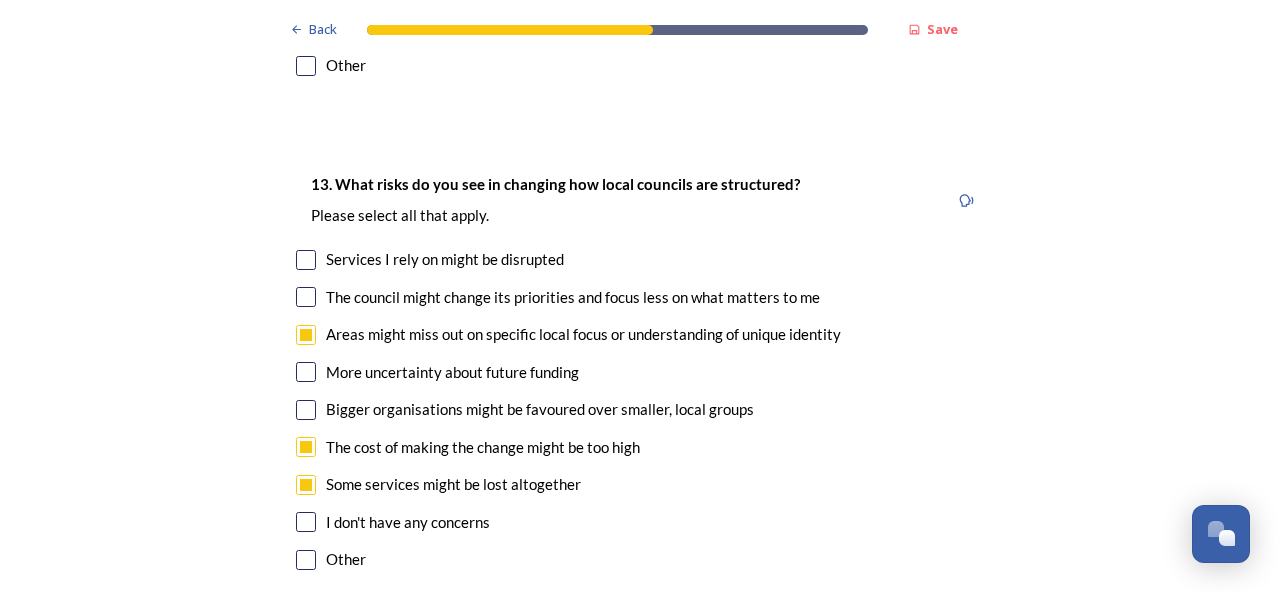 drag, startPoint x: 300, startPoint y: 257, endPoint x: 430, endPoint y: 274, distance: 131.10683 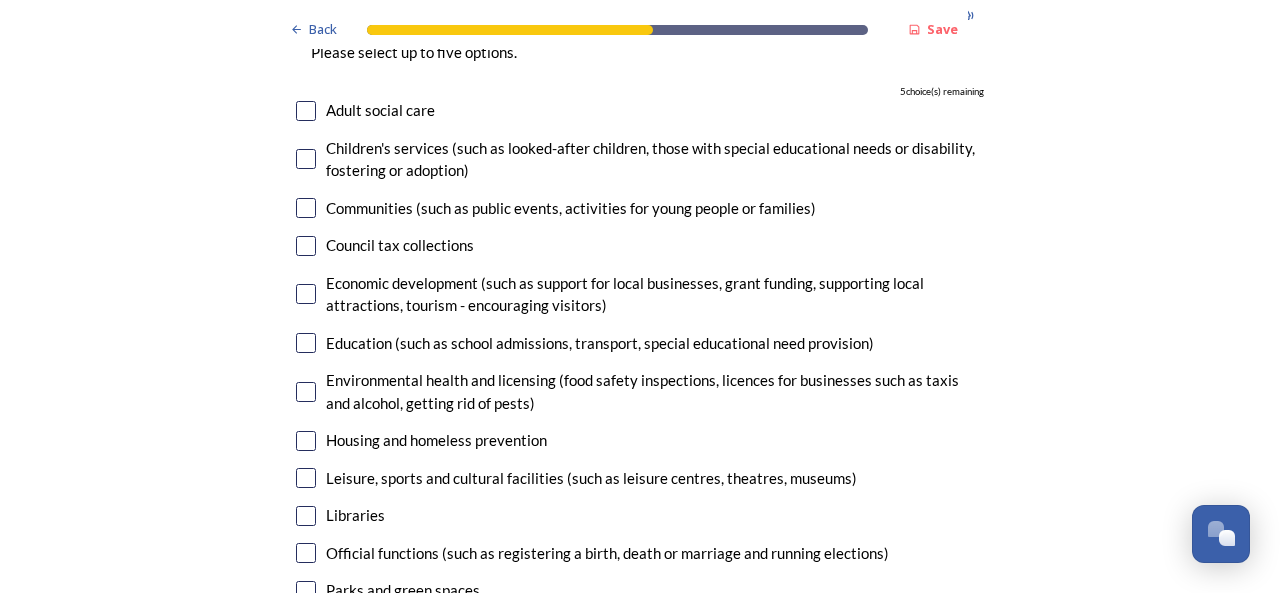 scroll, scrollTop: 4900, scrollLeft: 0, axis: vertical 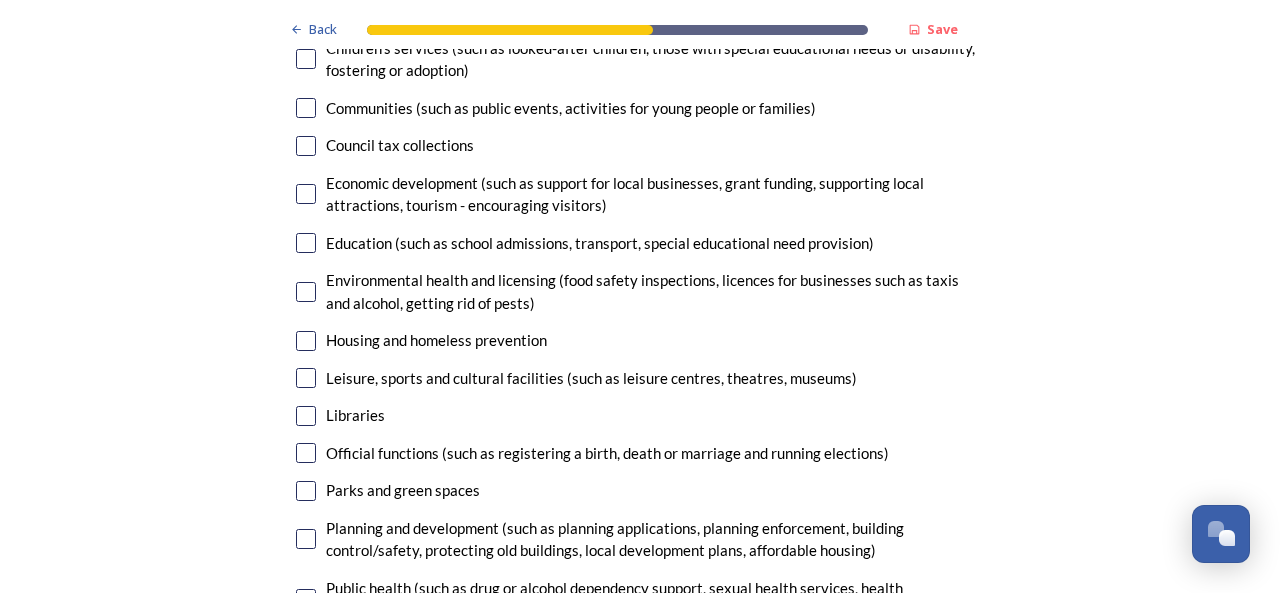 click at bounding box center [306, 341] 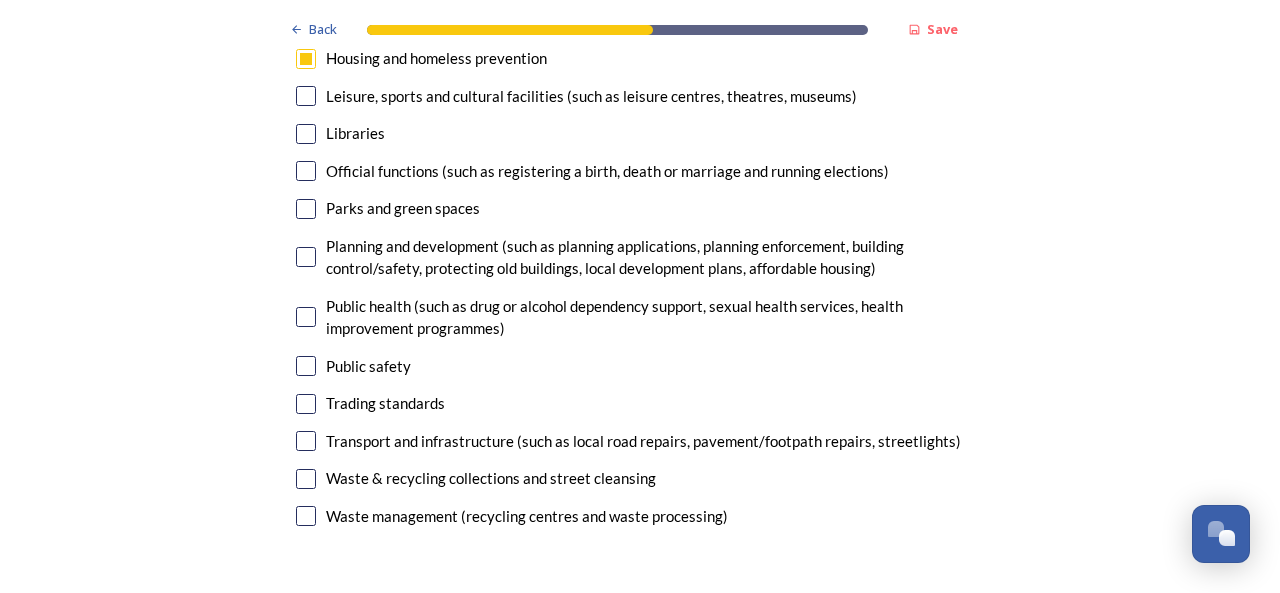 scroll, scrollTop: 5200, scrollLeft: 0, axis: vertical 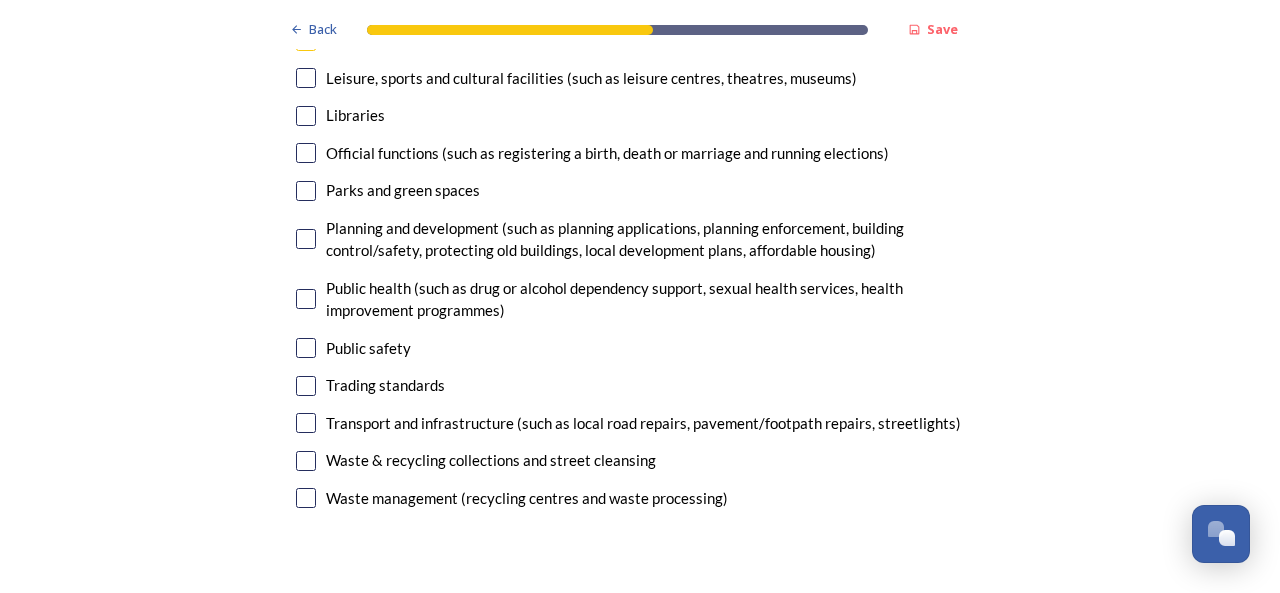 click at bounding box center [306, 239] 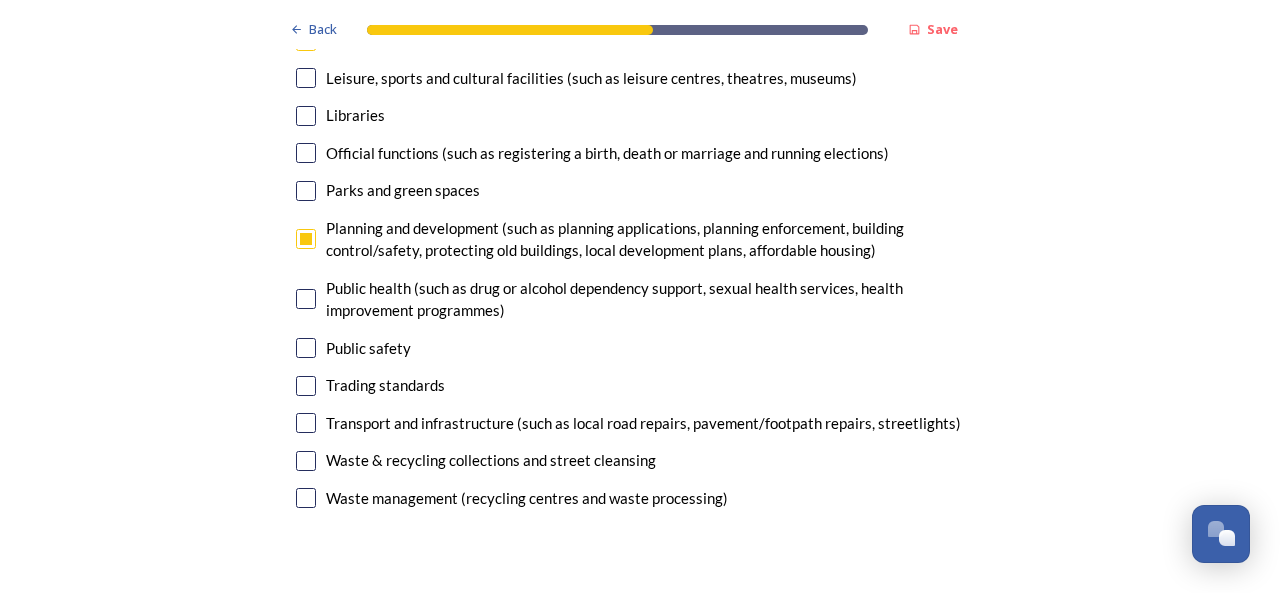 click at bounding box center [306, 423] 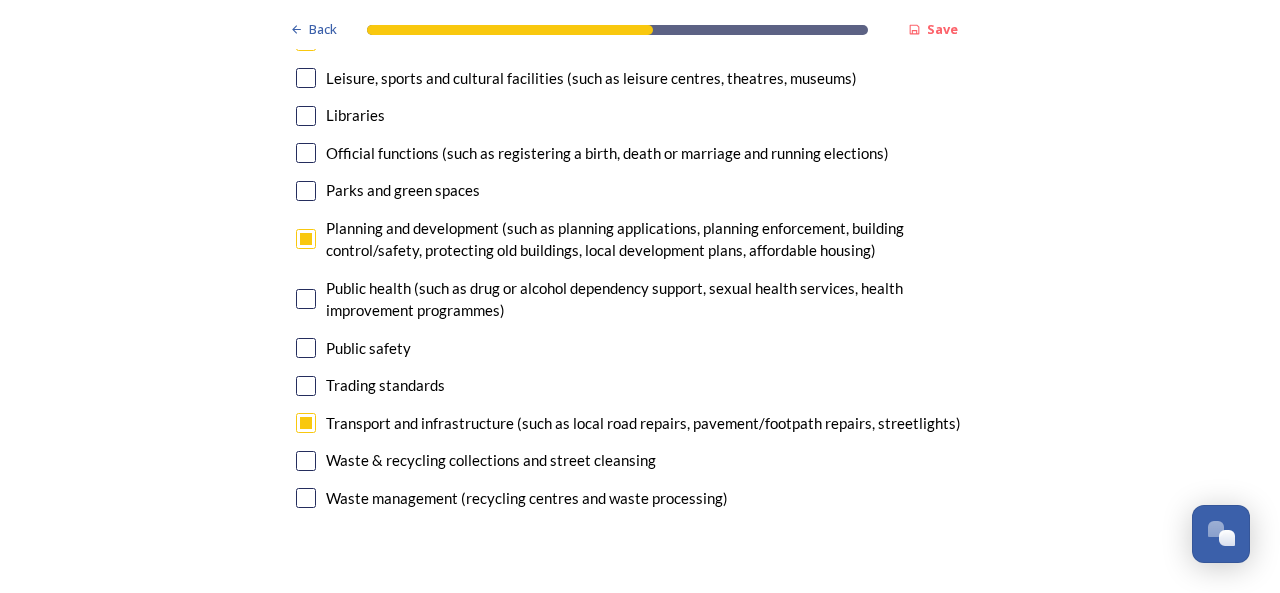 click at bounding box center (306, 461) 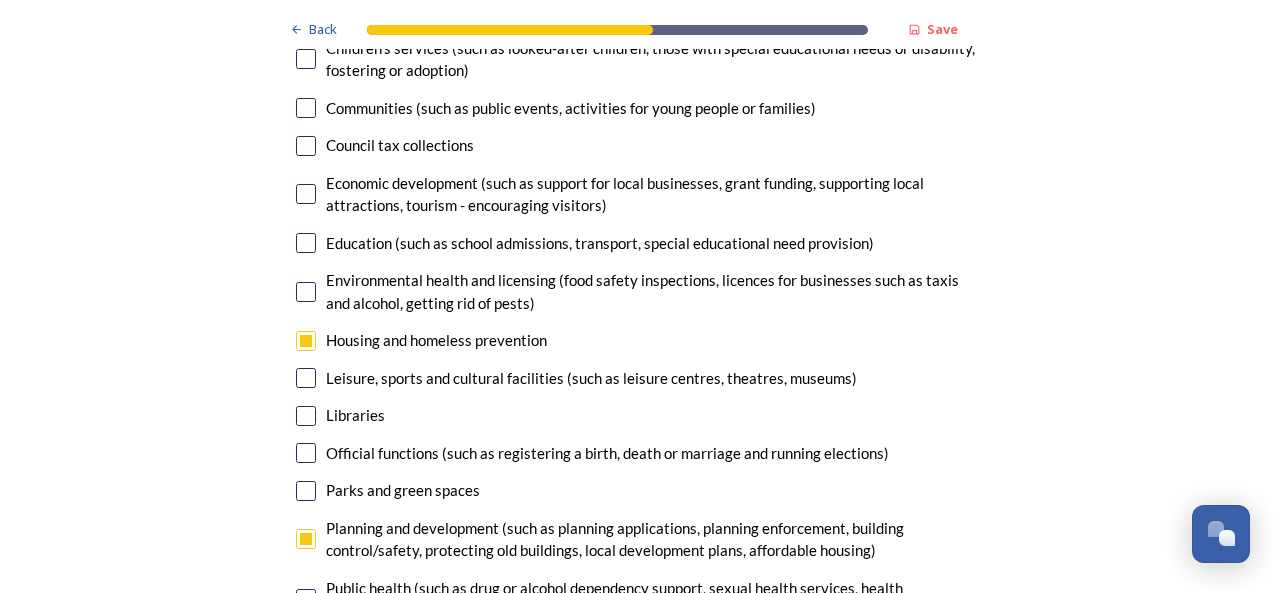 scroll, scrollTop: 4800, scrollLeft: 0, axis: vertical 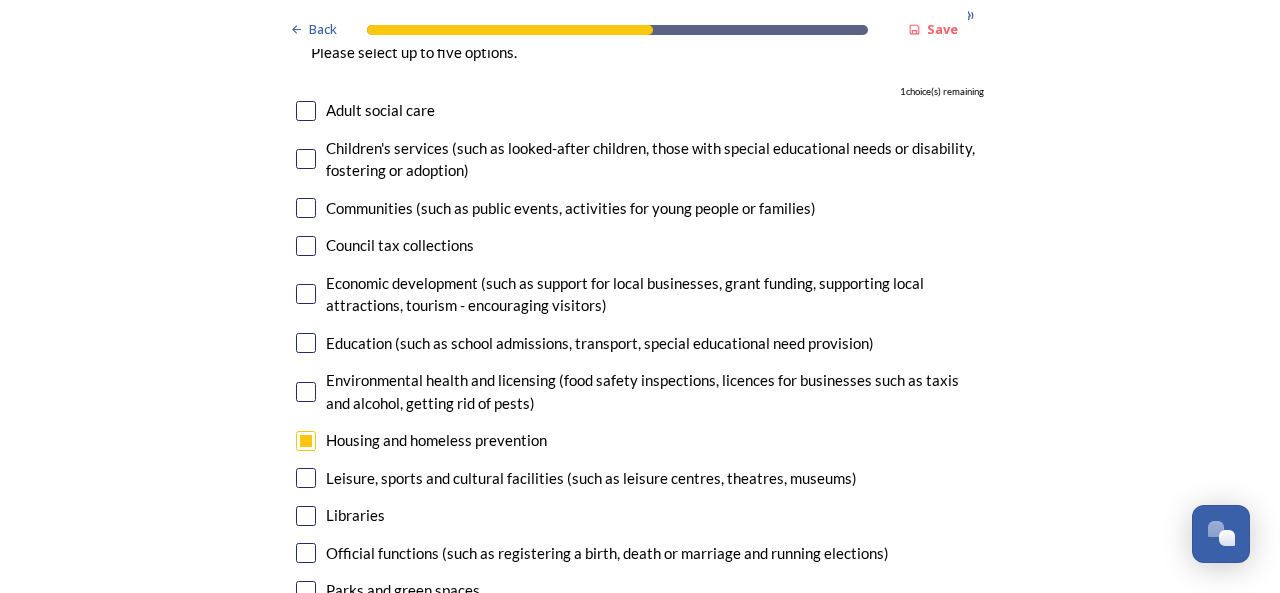 click at bounding box center (306, 343) 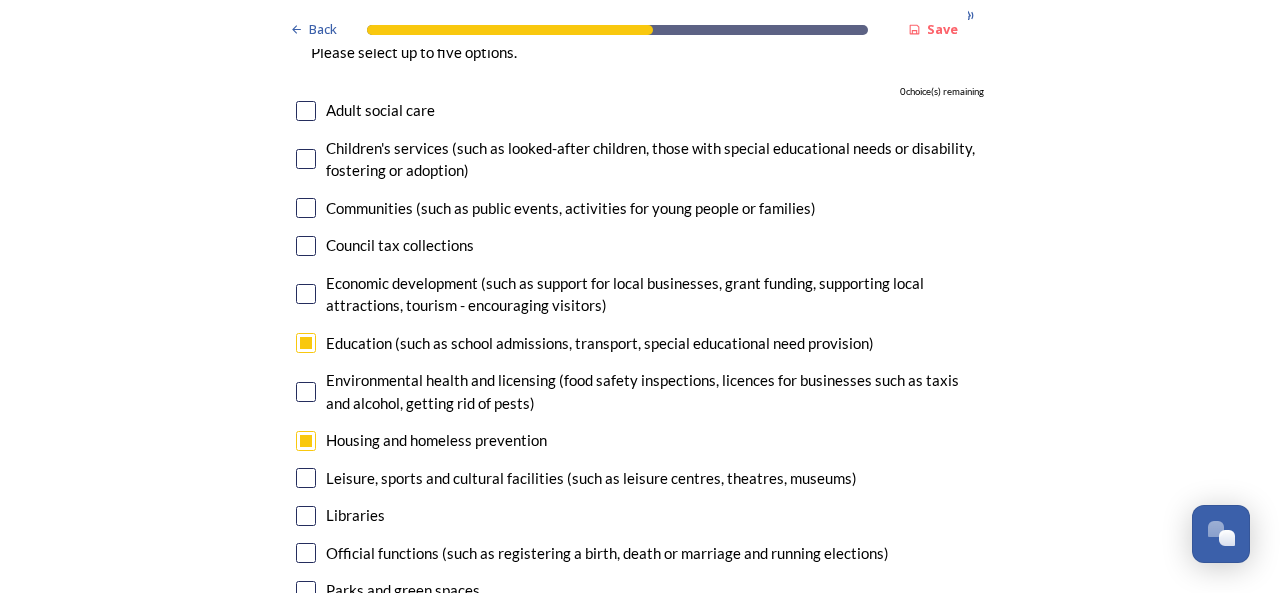 click at bounding box center (306, 159) 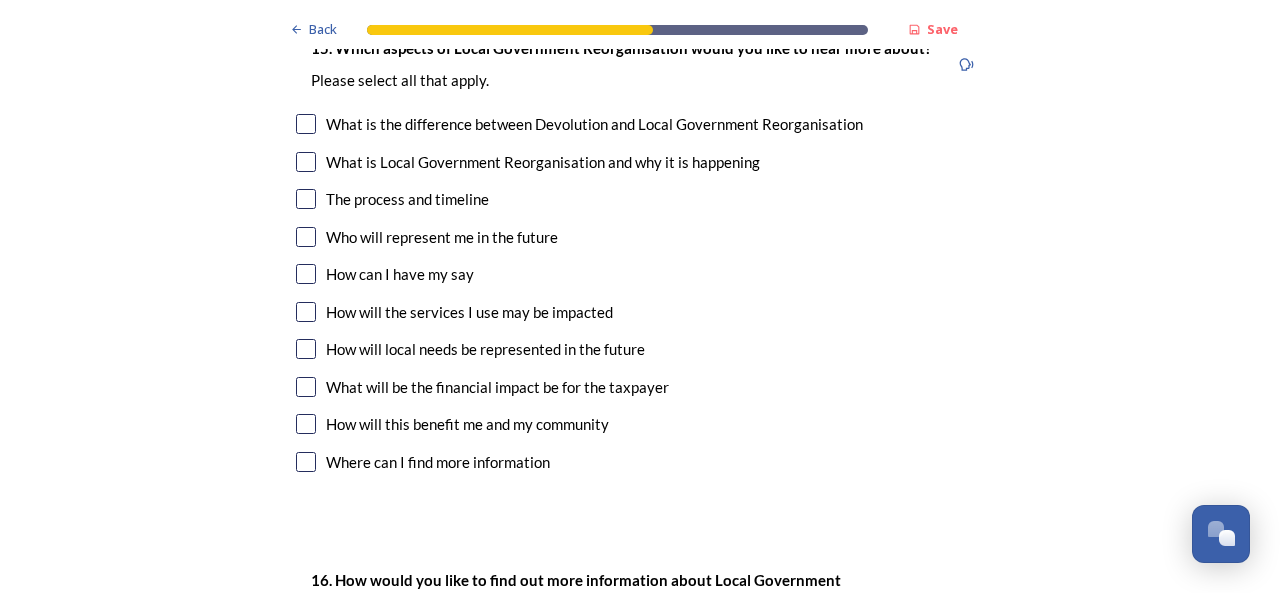 scroll, scrollTop: 5800, scrollLeft: 0, axis: vertical 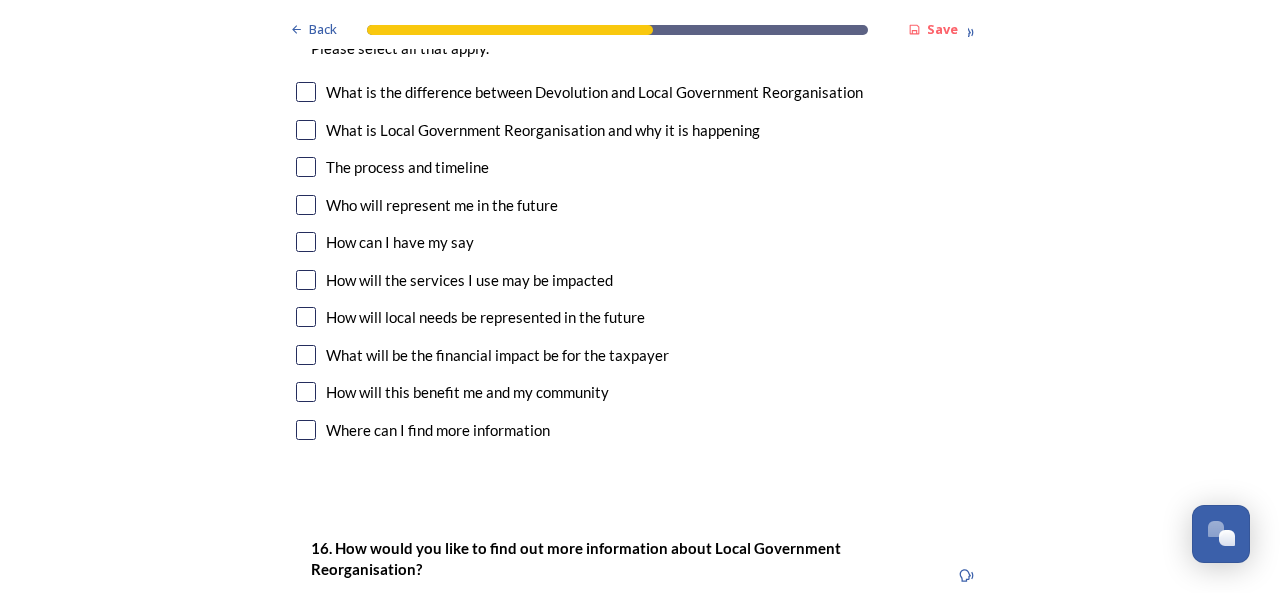 click at bounding box center (306, 205) 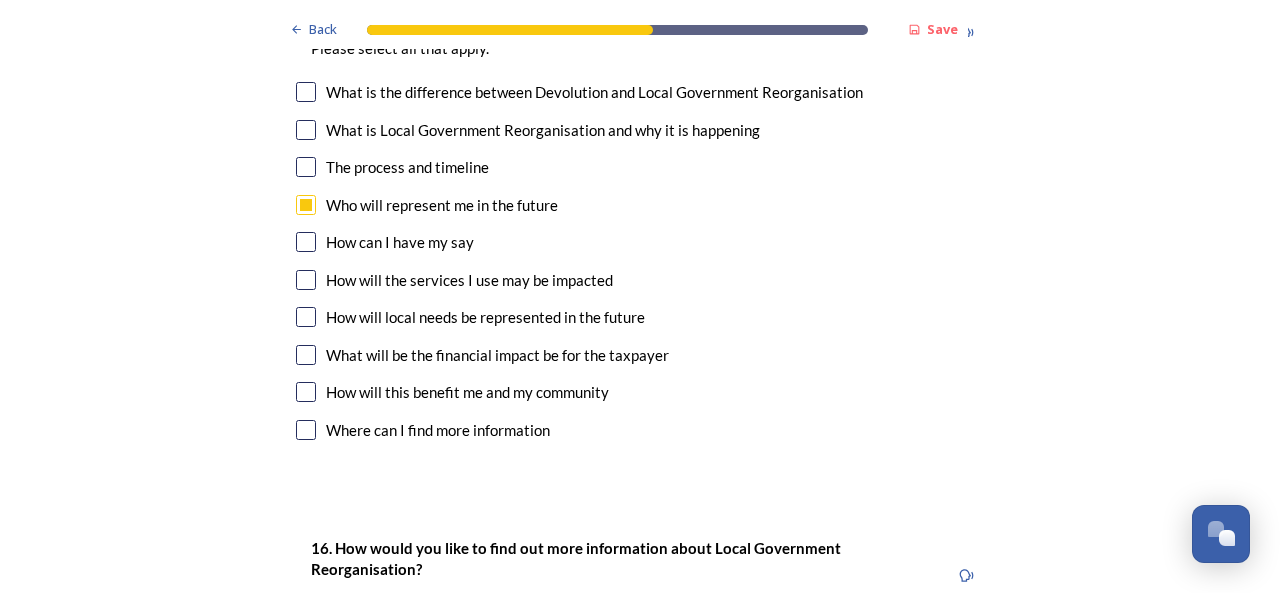 drag, startPoint x: 297, startPoint y: 279, endPoint x: 325, endPoint y: 291, distance: 30.463093 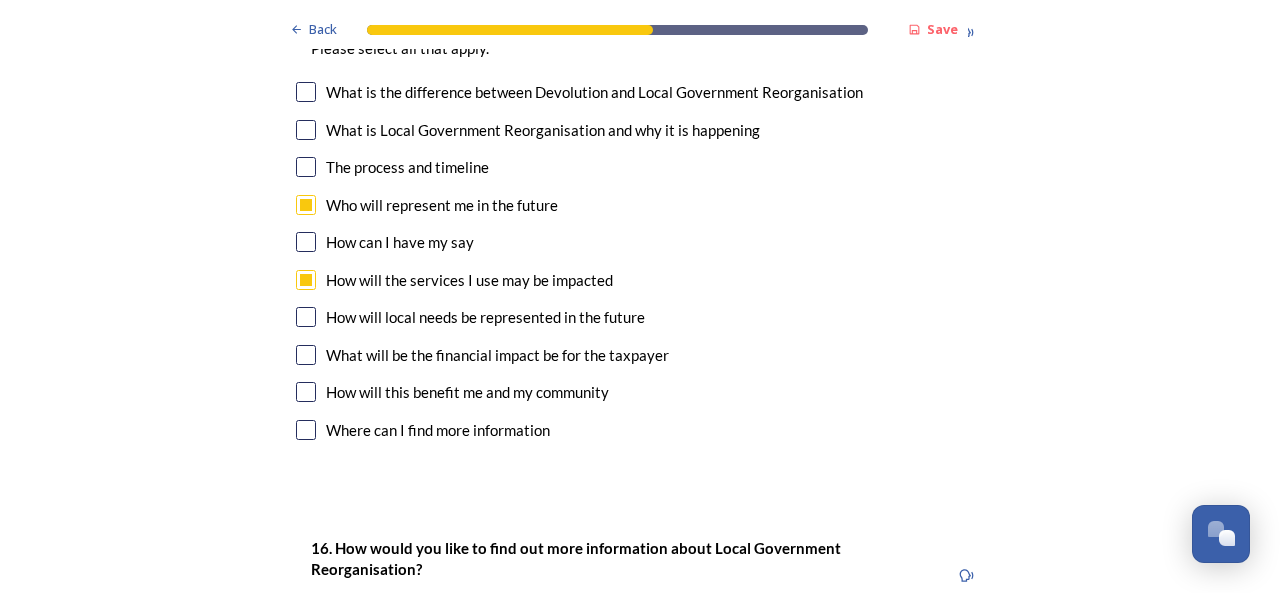 click on "15. Which aspects of Local Government Reorganisation would you like to hear more about? ﻿Please select all that apply.   What is the difference between Devolution and Local Government Reorganisation What is Local Government Reorganisation and why it is happening The process and timeline Who will represent me in the future How can I have my say How will the services I use may be impacted How will local needs be represented in the future What will be the financial impact be for the taxpayer How will this benefit me and my community Where can I find more information" at bounding box center (640, 225) 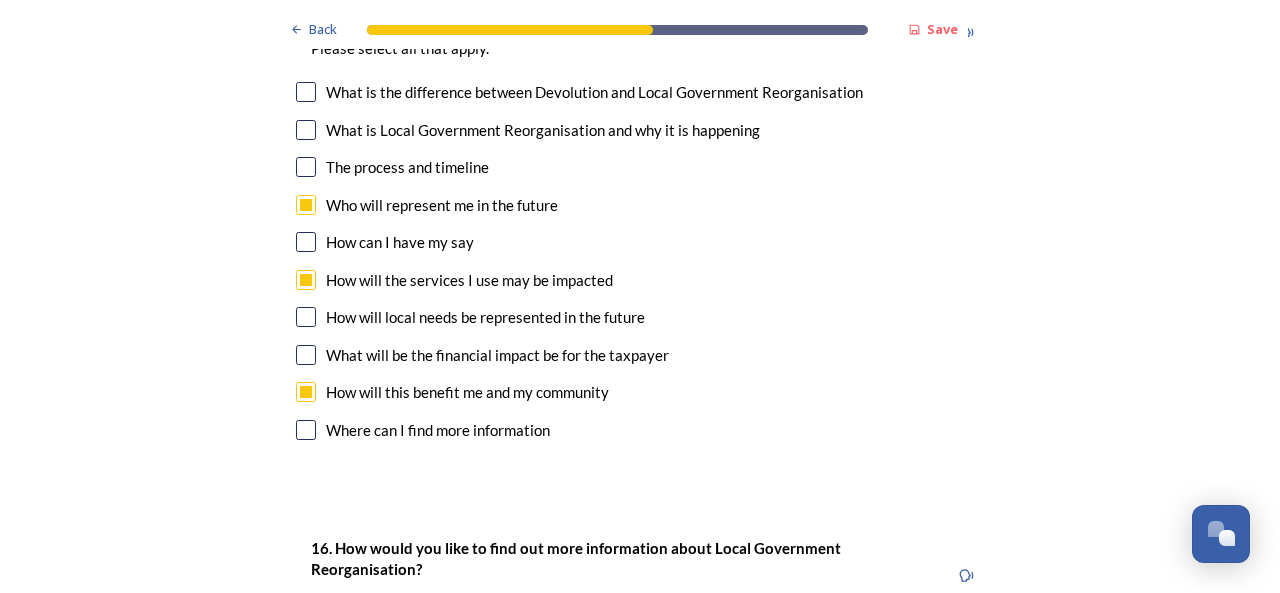 click at bounding box center [306, 355] 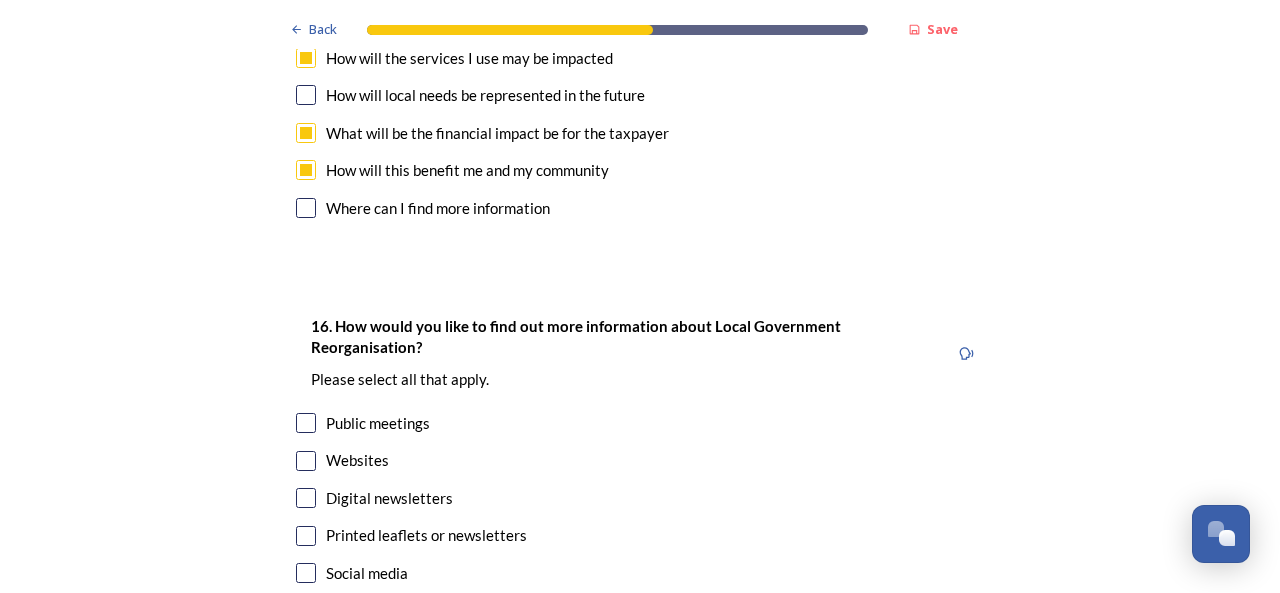 scroll, scrollTop: 6200, scrollLeft: 0, axis: vertical 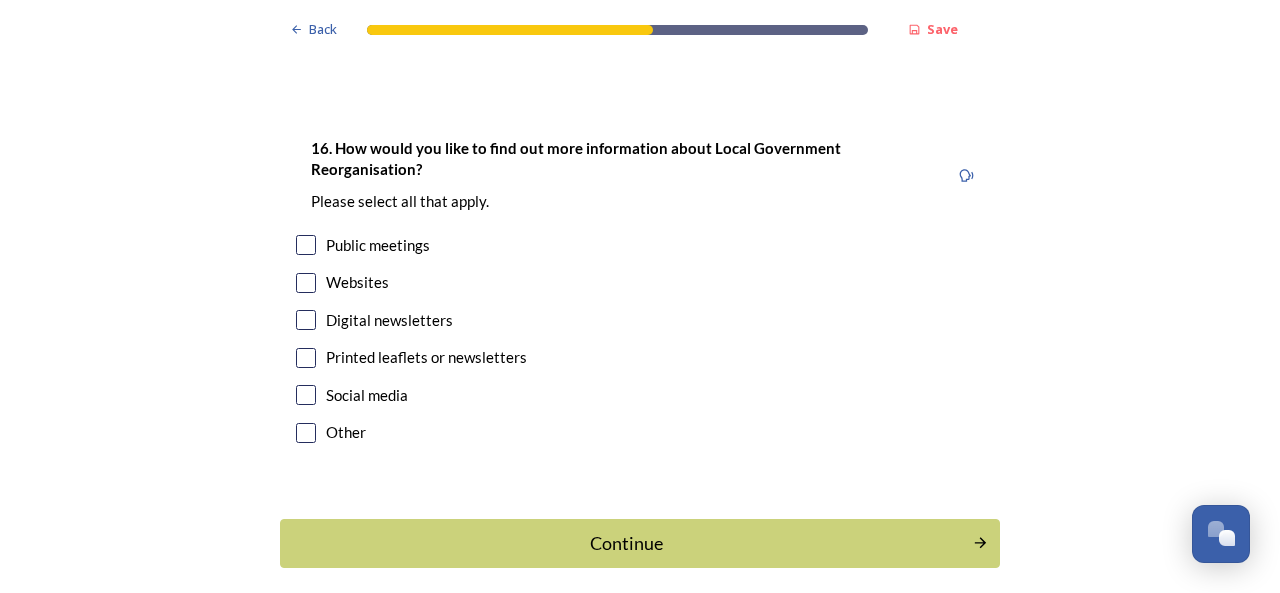 click at bounding box center [306, 395] 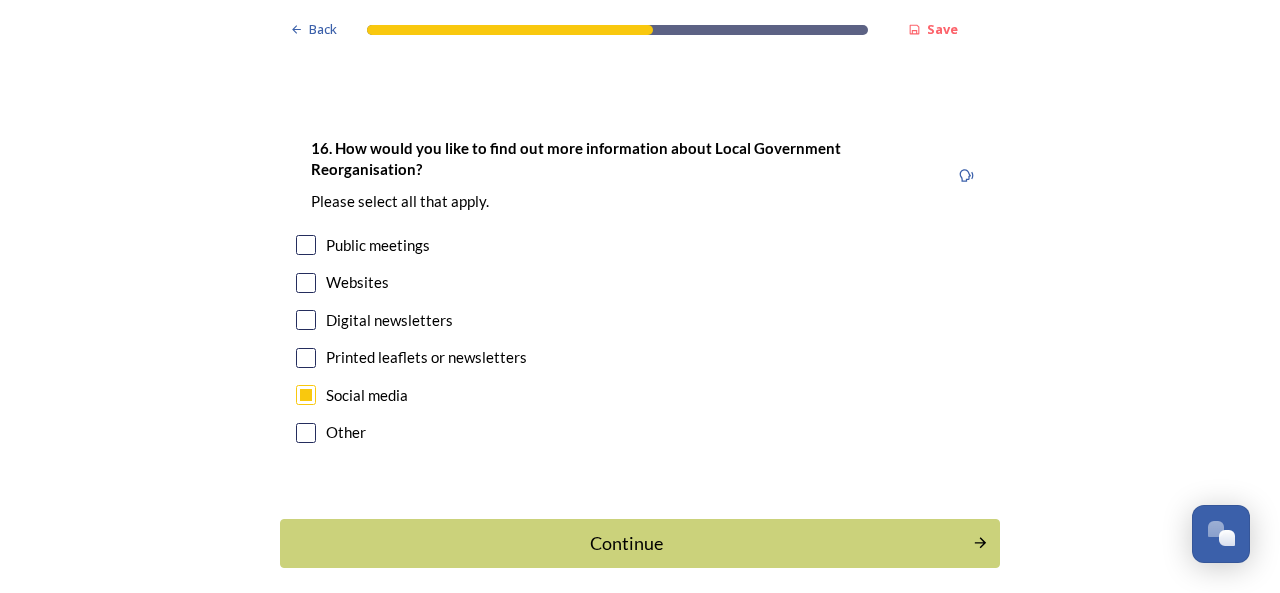 click at bounding box center (306, 320) 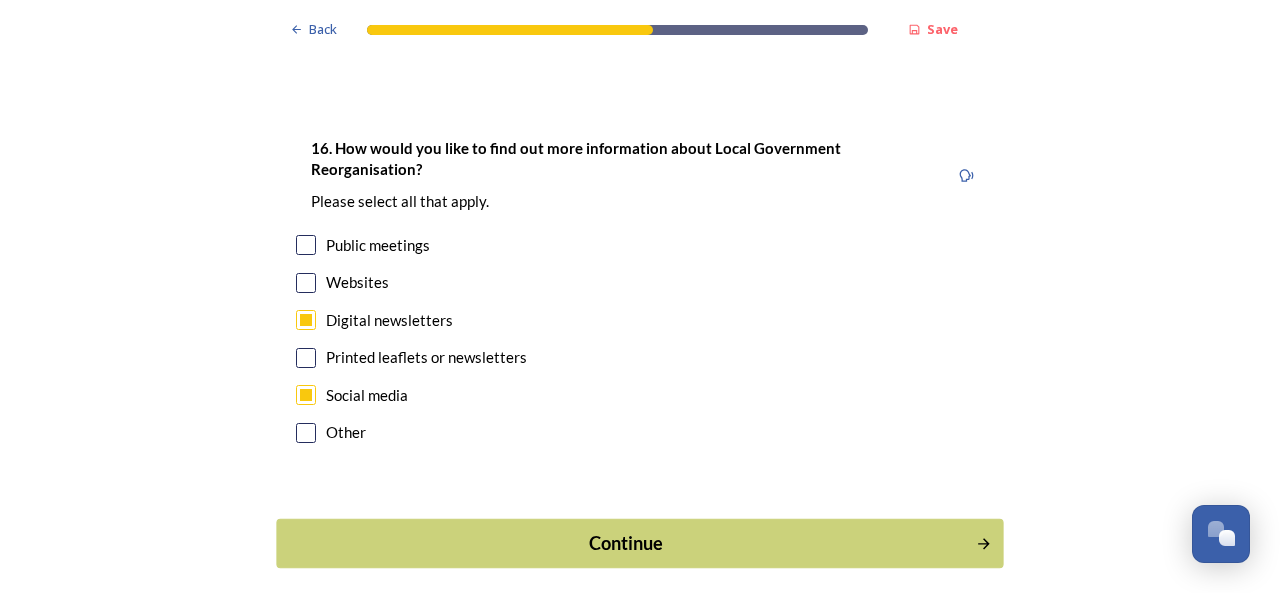 click on "Continue" at bounding box center (626, 543) 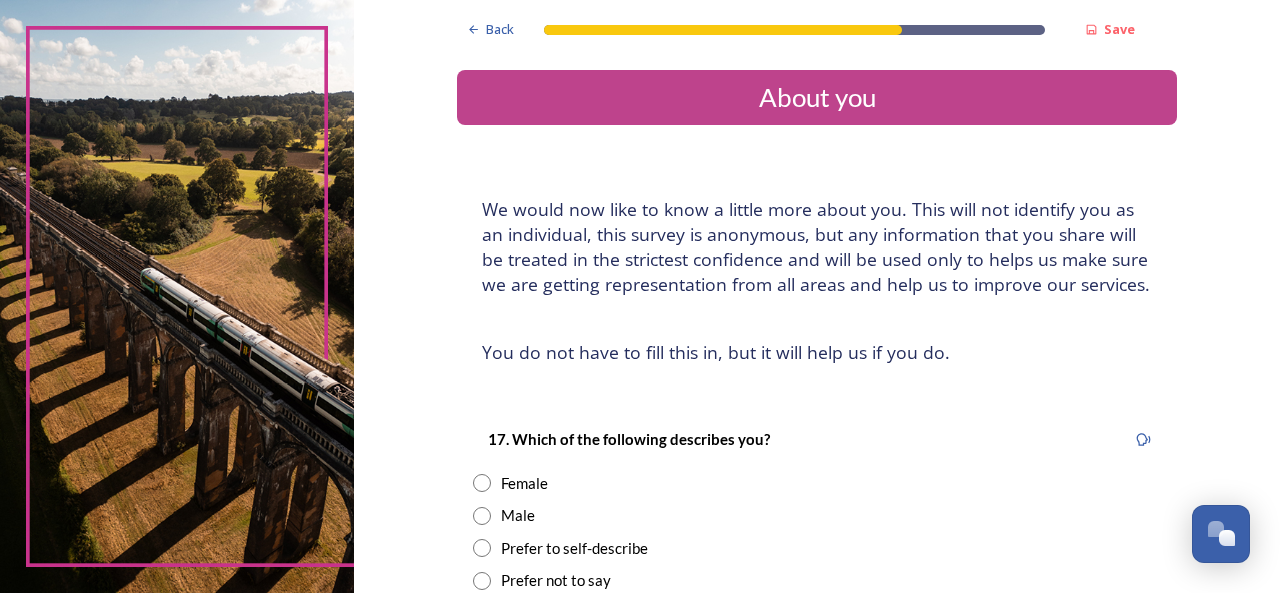 scroll, scrollTop: 100, scrollLeft: 0, axis: vertical 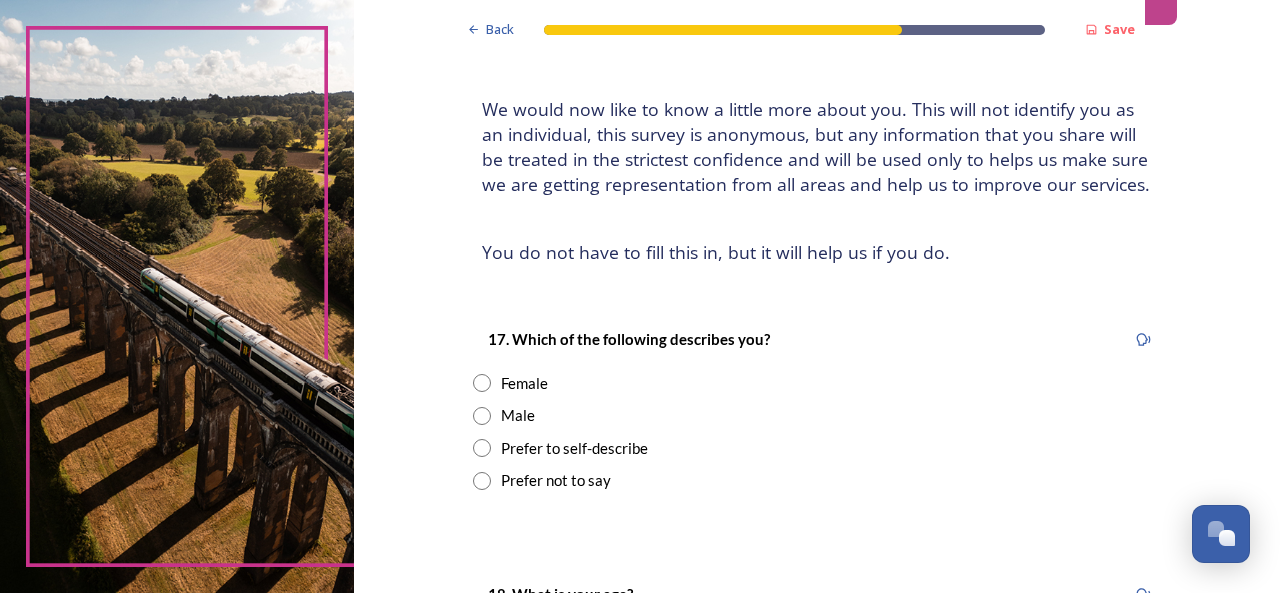 click at bounding box center [482, 416] 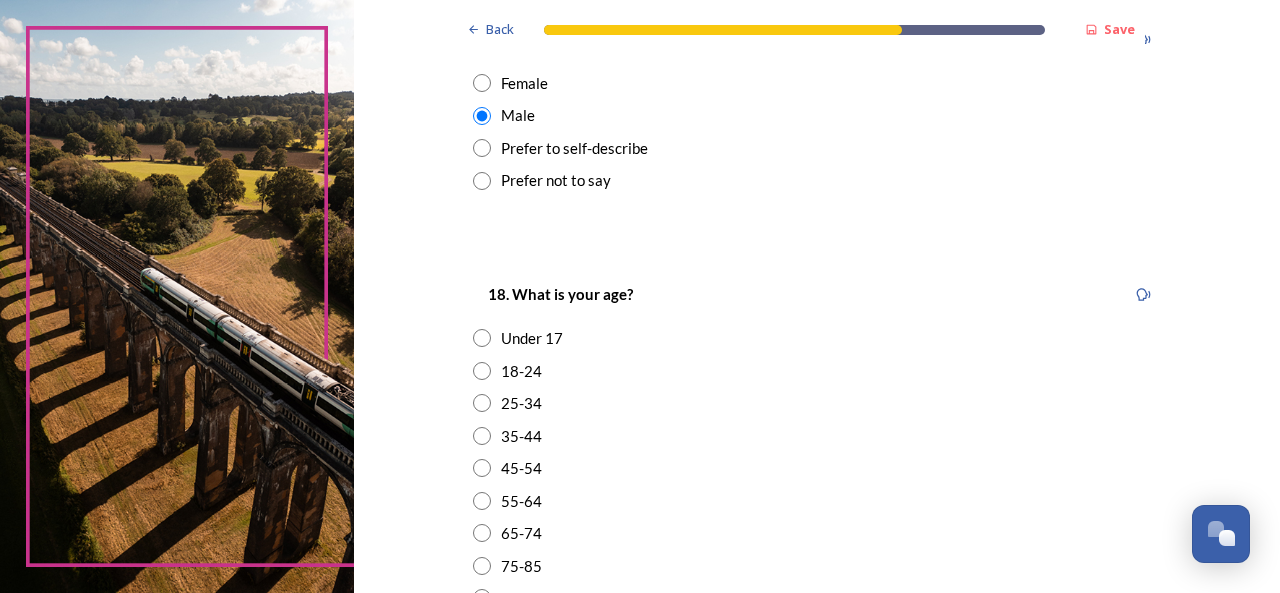 scroll, scrollTop: 700, scrollLeft: 0, axis: vertical 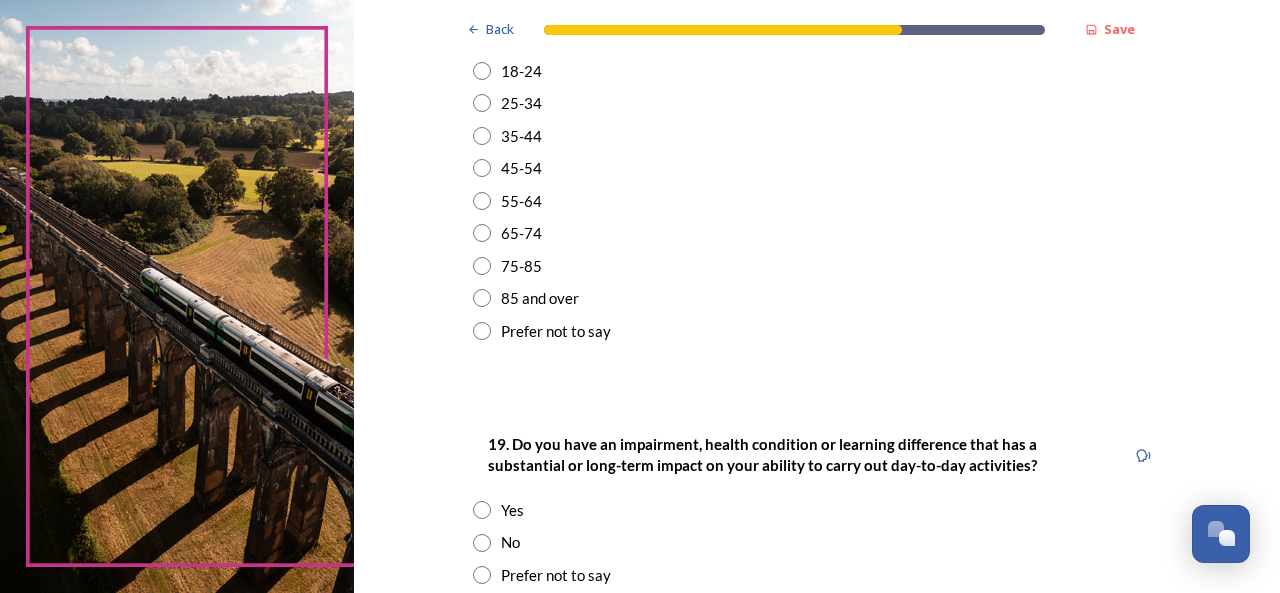 click at bounding box center (482, 201) 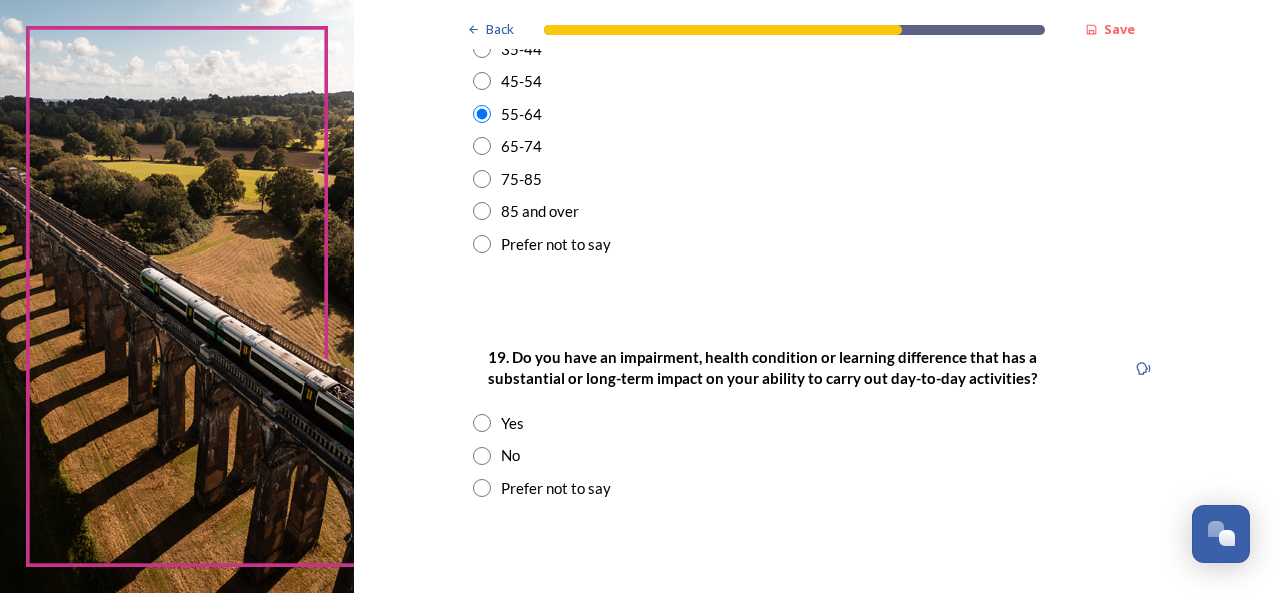 scroll, scrollTop: 900, scrollLeft: 0, axis: vertical 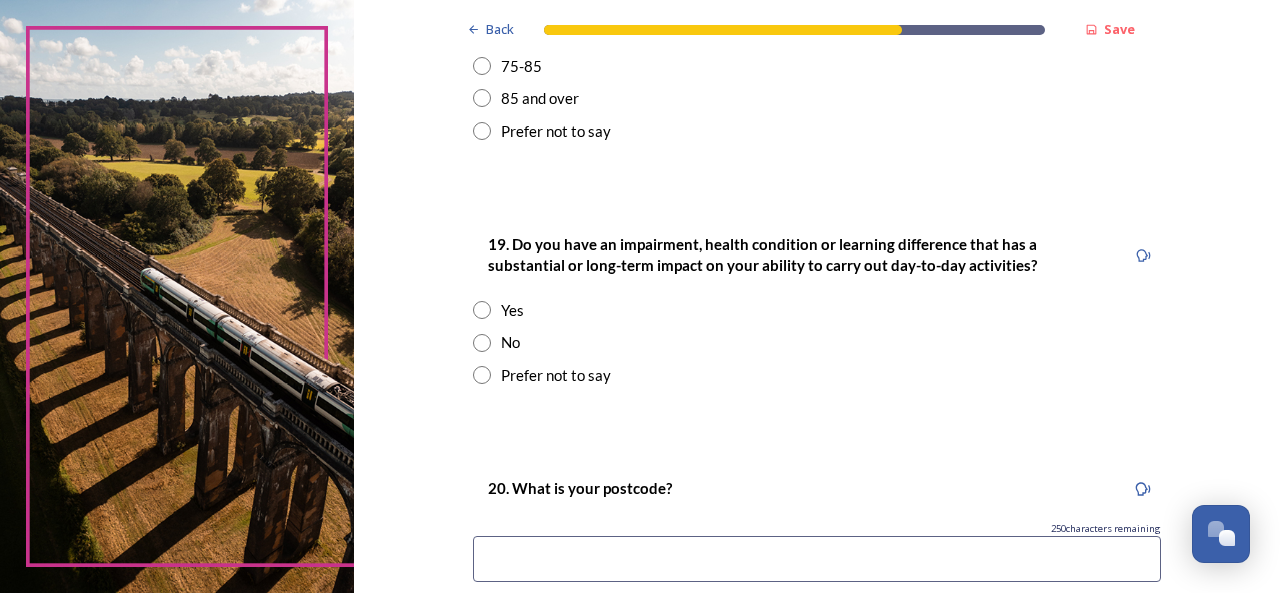 drag, startPoint x: 475, startPoint y: 342, endPoint x: 574, endPoint y: 354, distance: 99.724625 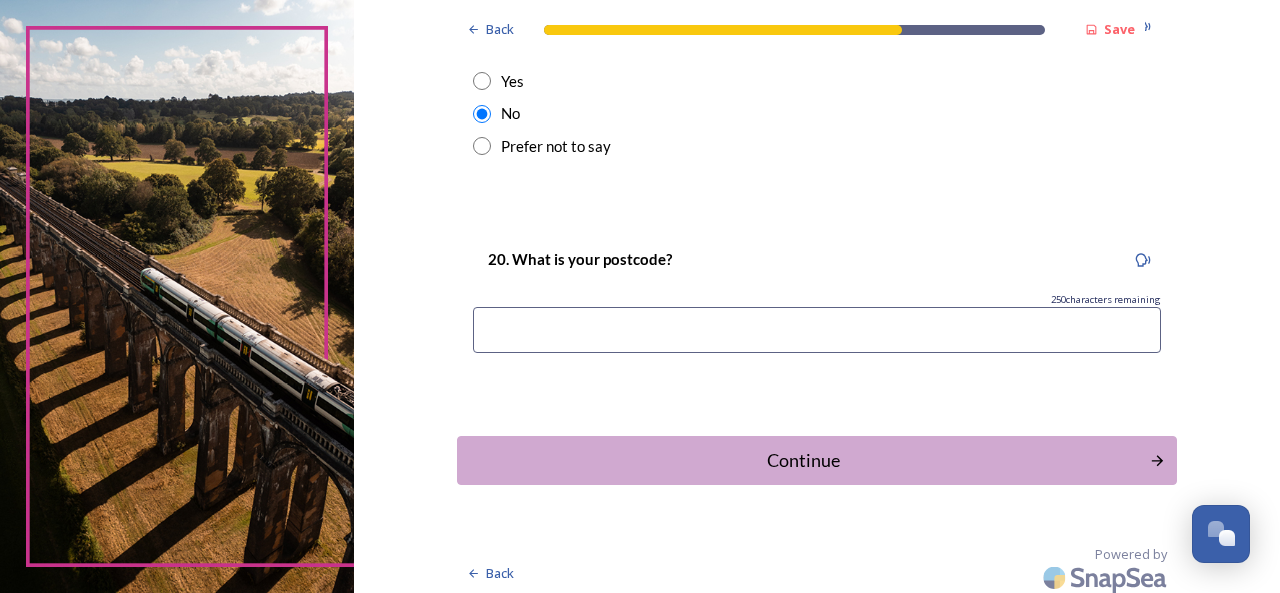 scroll, scrollTop: 1135, scrollLeft: 0, axis: vertical 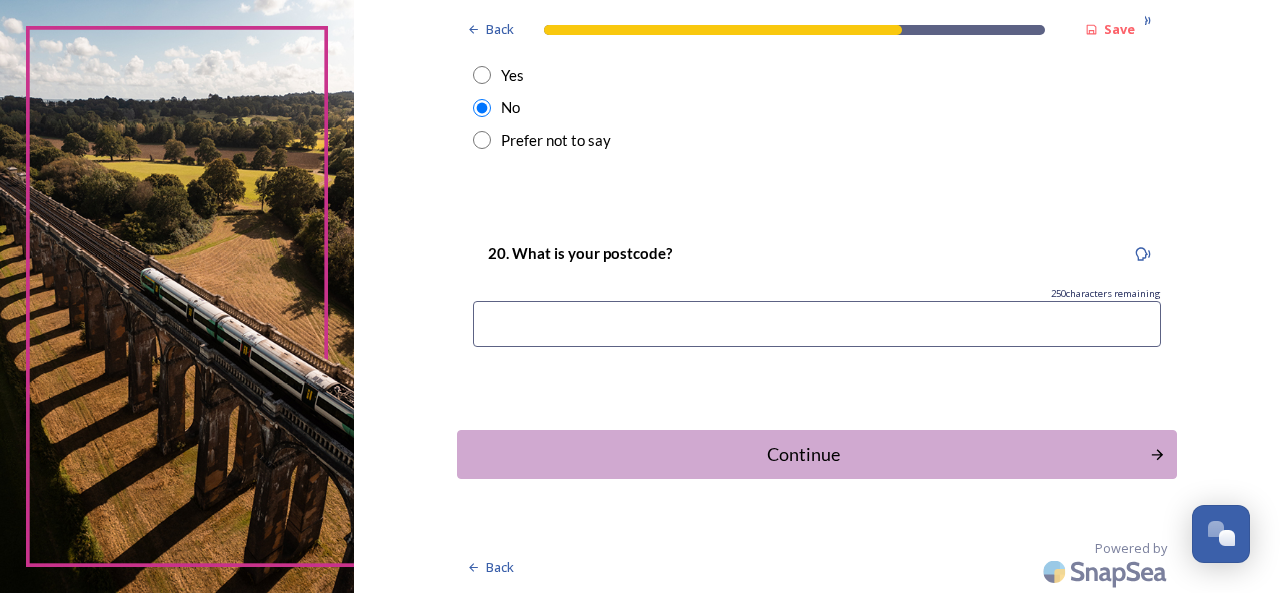 click at bounding box center [817, 324] 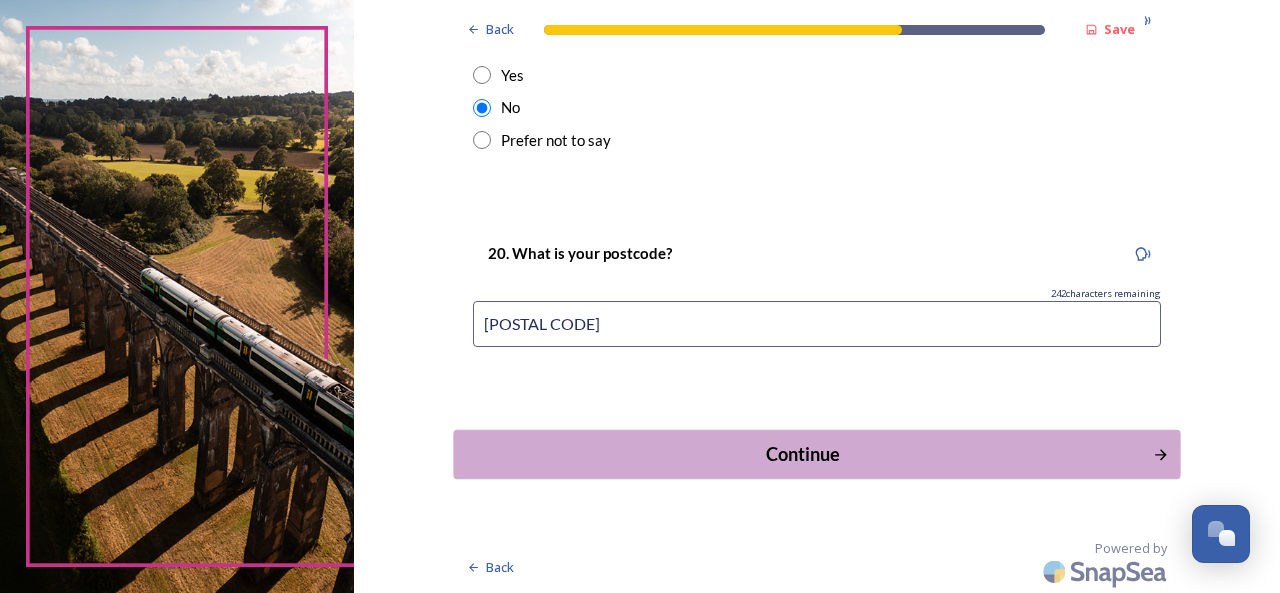 type on "[POSTAL CODE]" 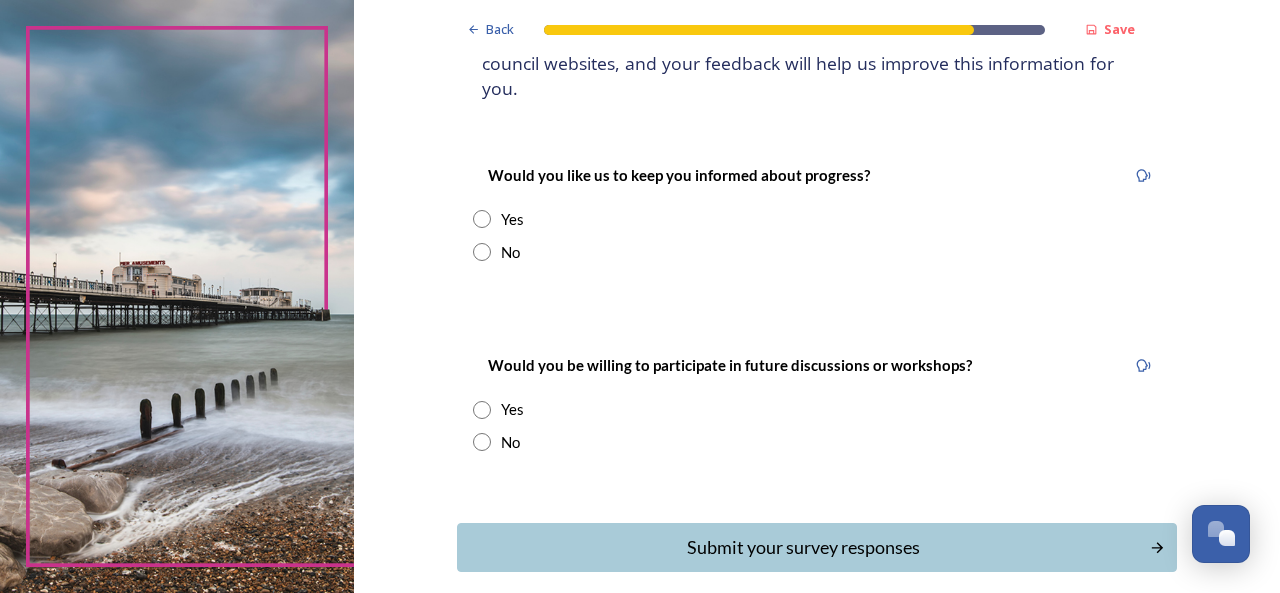 scroll, scrollTop: 190, scrollLeft: 0, axis: vertical 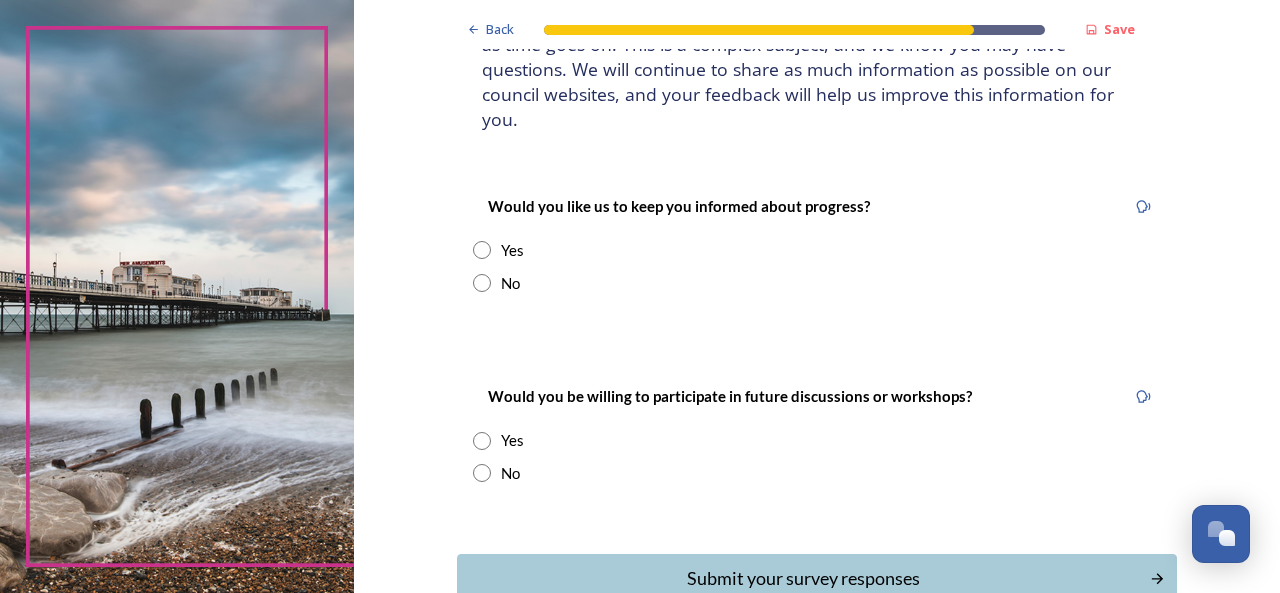 click at bounding box center (482, 283) 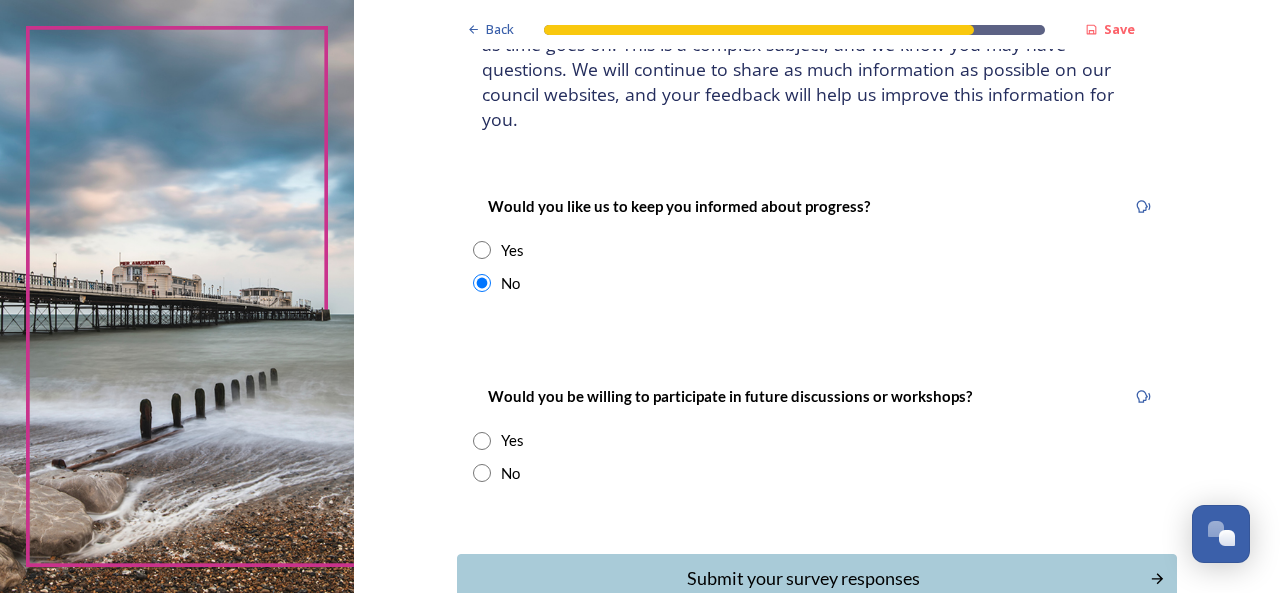 click at bounding box center (482, 473) 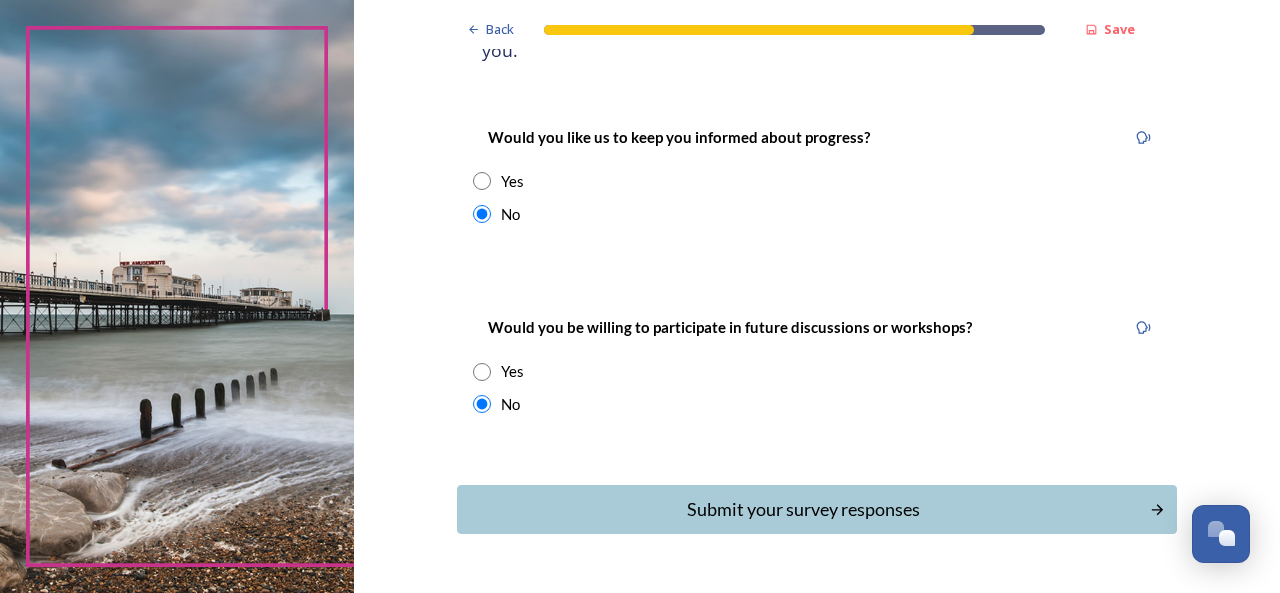 scroll, scrollTop: 290, scrollLeft: 0, axis: vertical 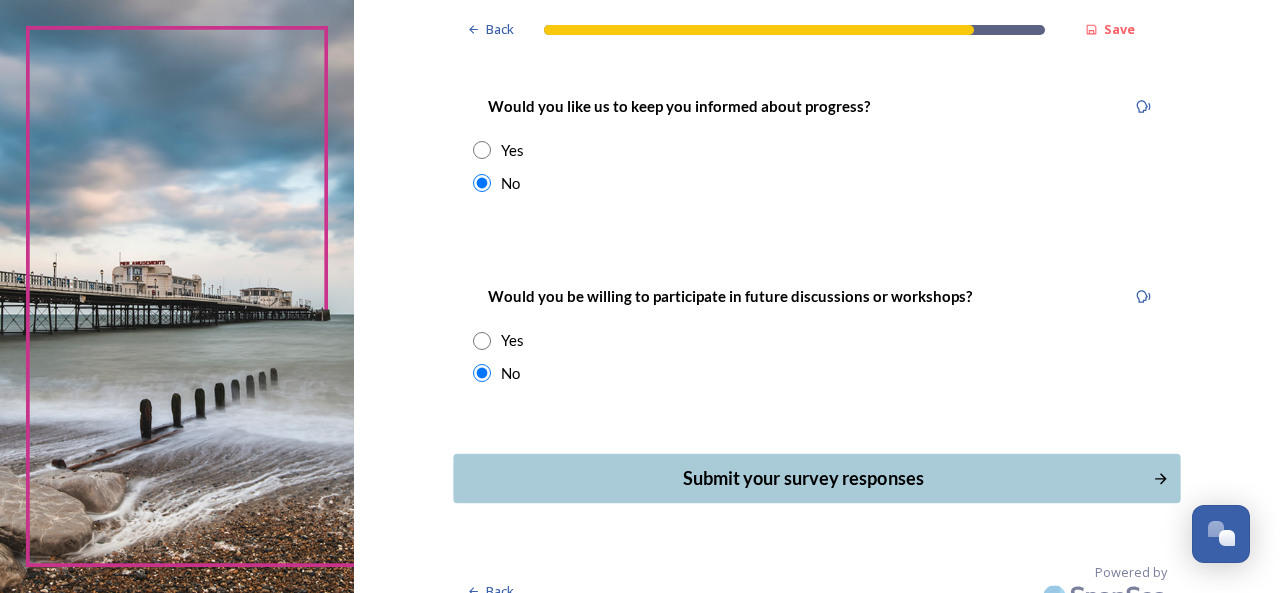 click on "Submit your survey responses" at bounding box center (803, 478) 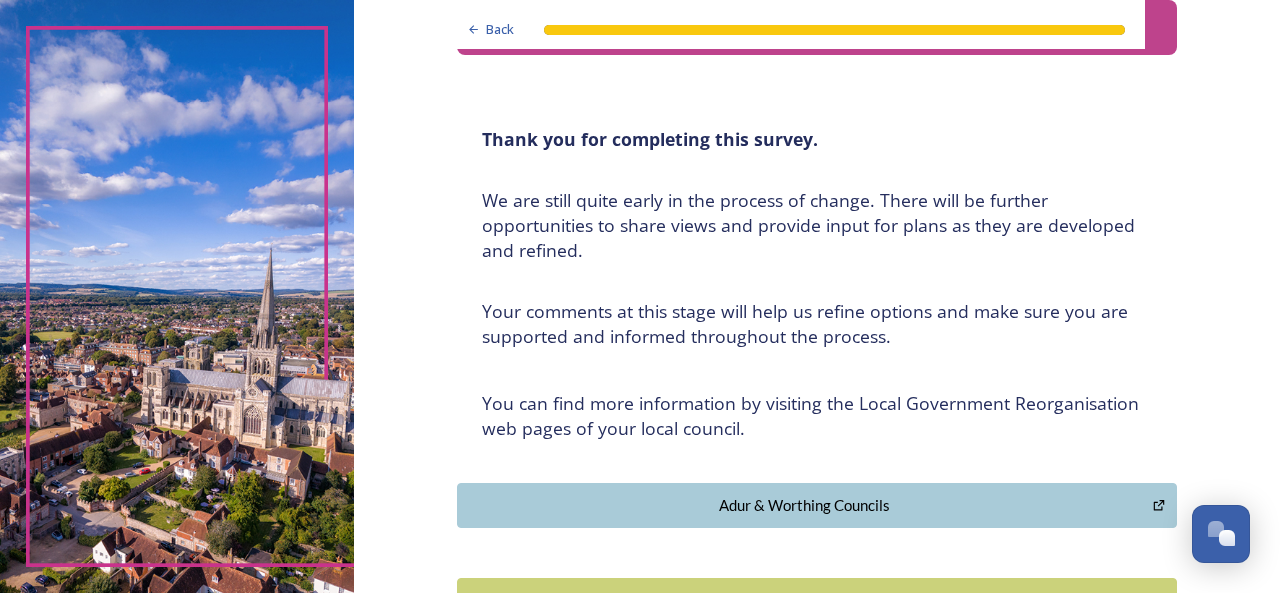 scroll, scrollTop: 0, scrollLeft: 0, axis: both 